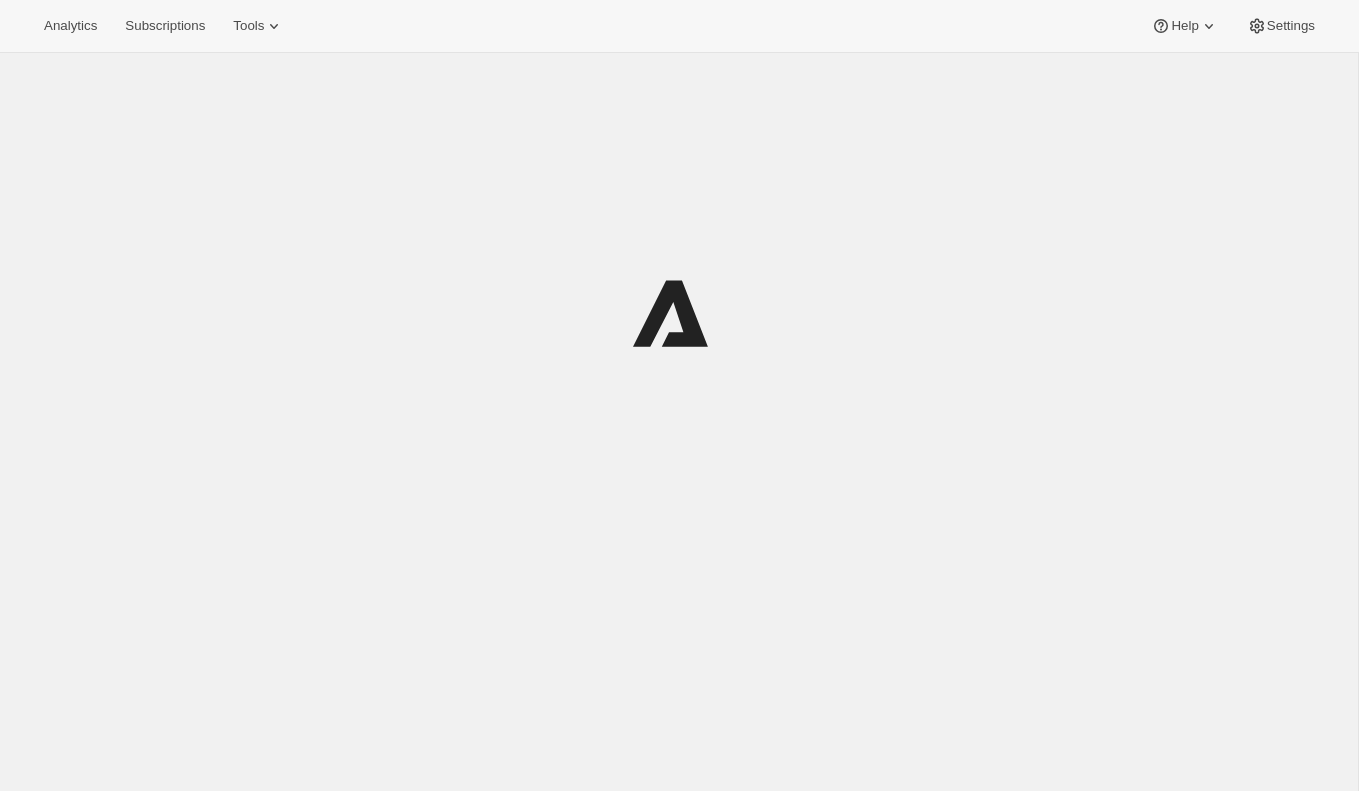 scroll, scrollTop: 0, scrollLeft: 0, axis: both 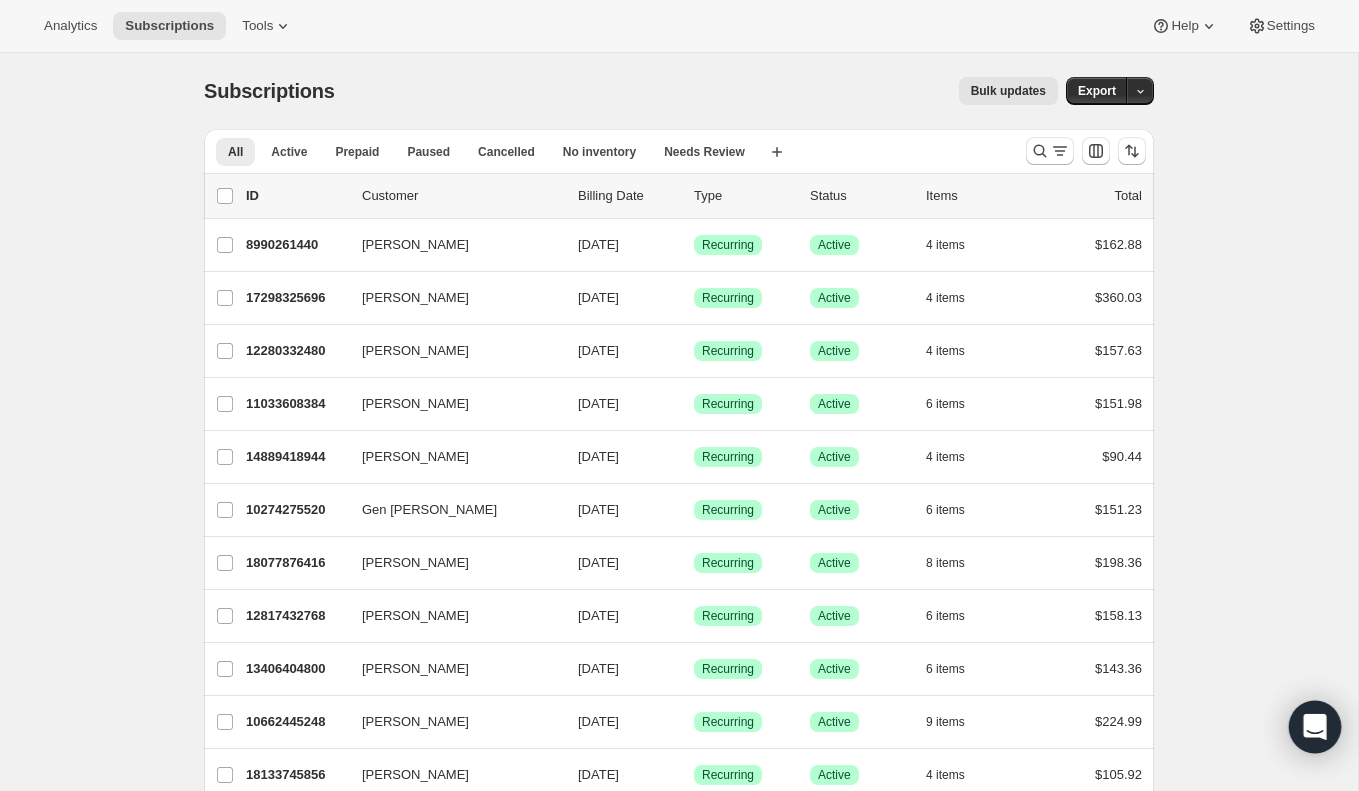 click 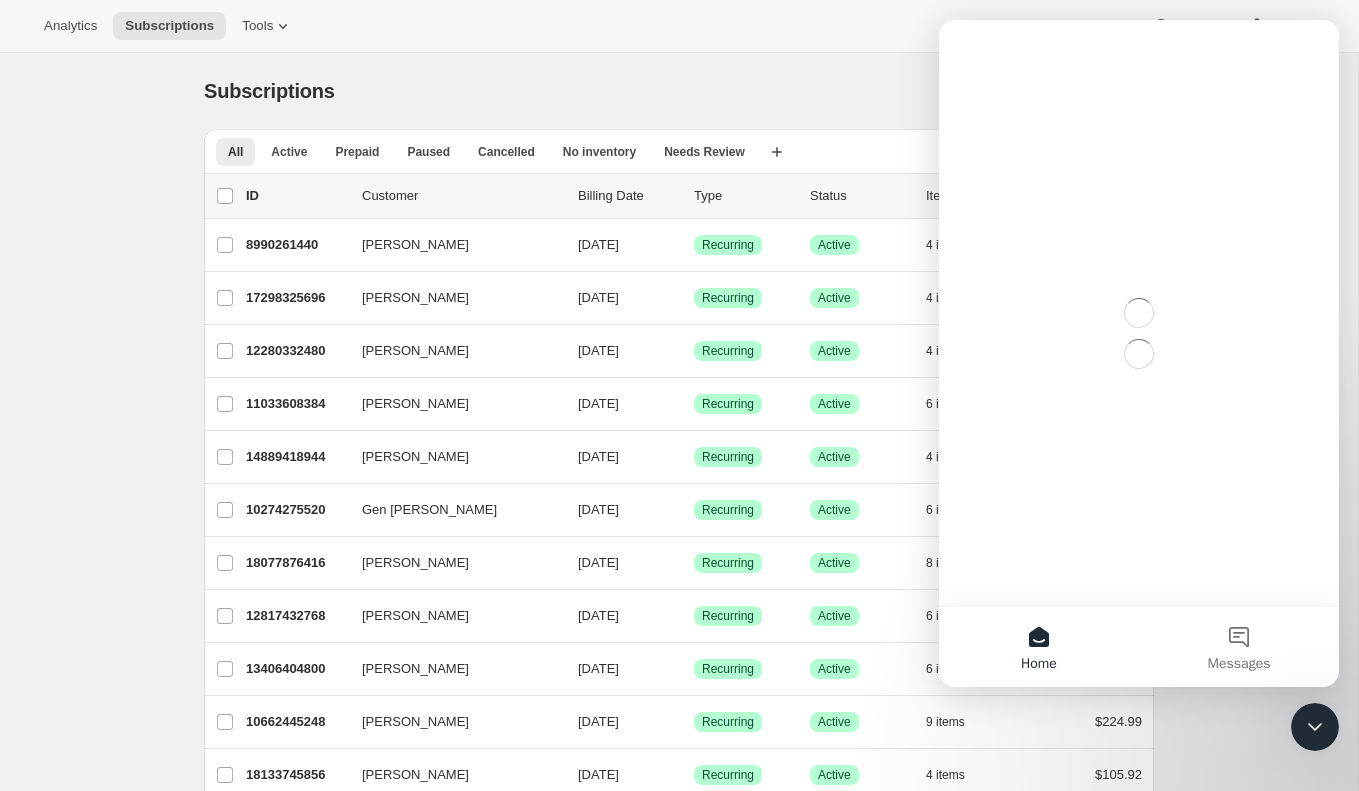 scroll, scrollTop: 0, scrollLeft: 0, axis: both 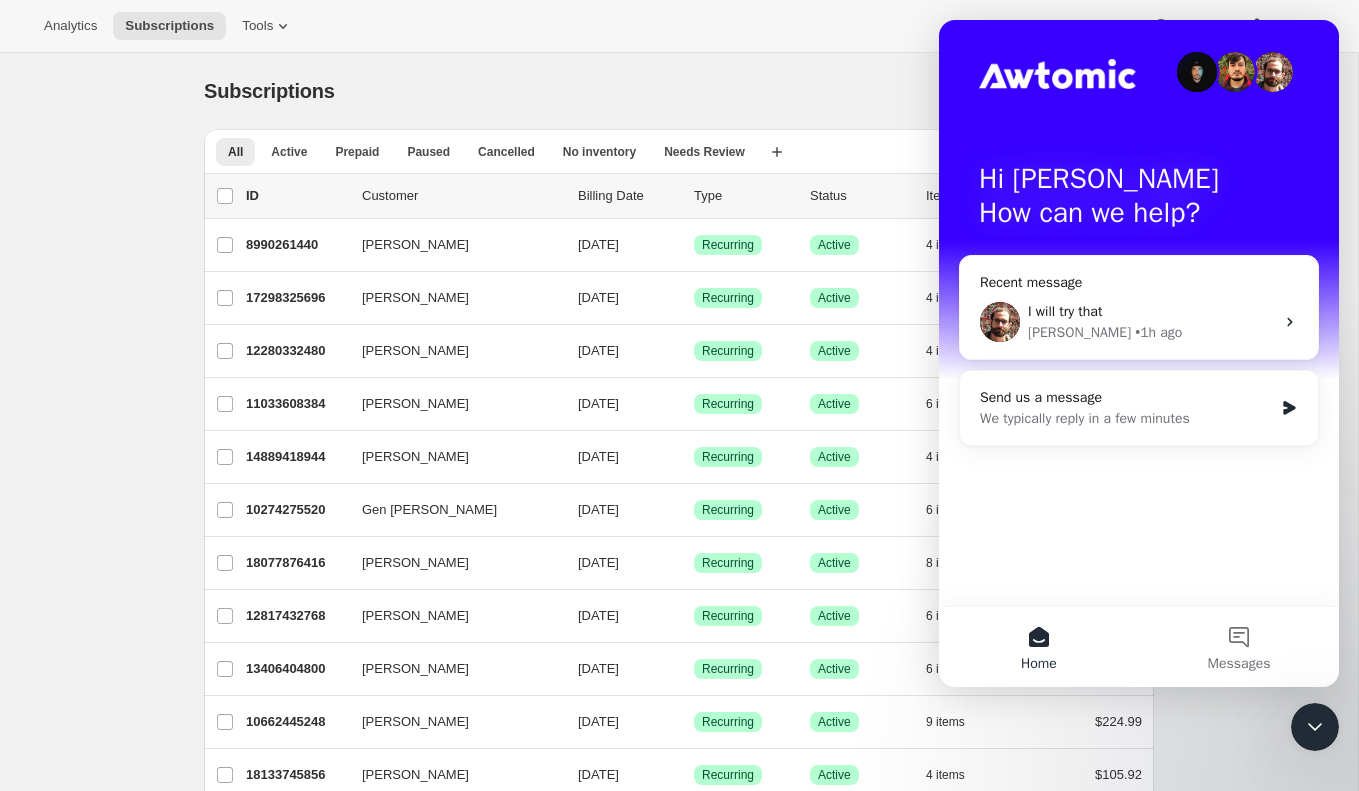 click 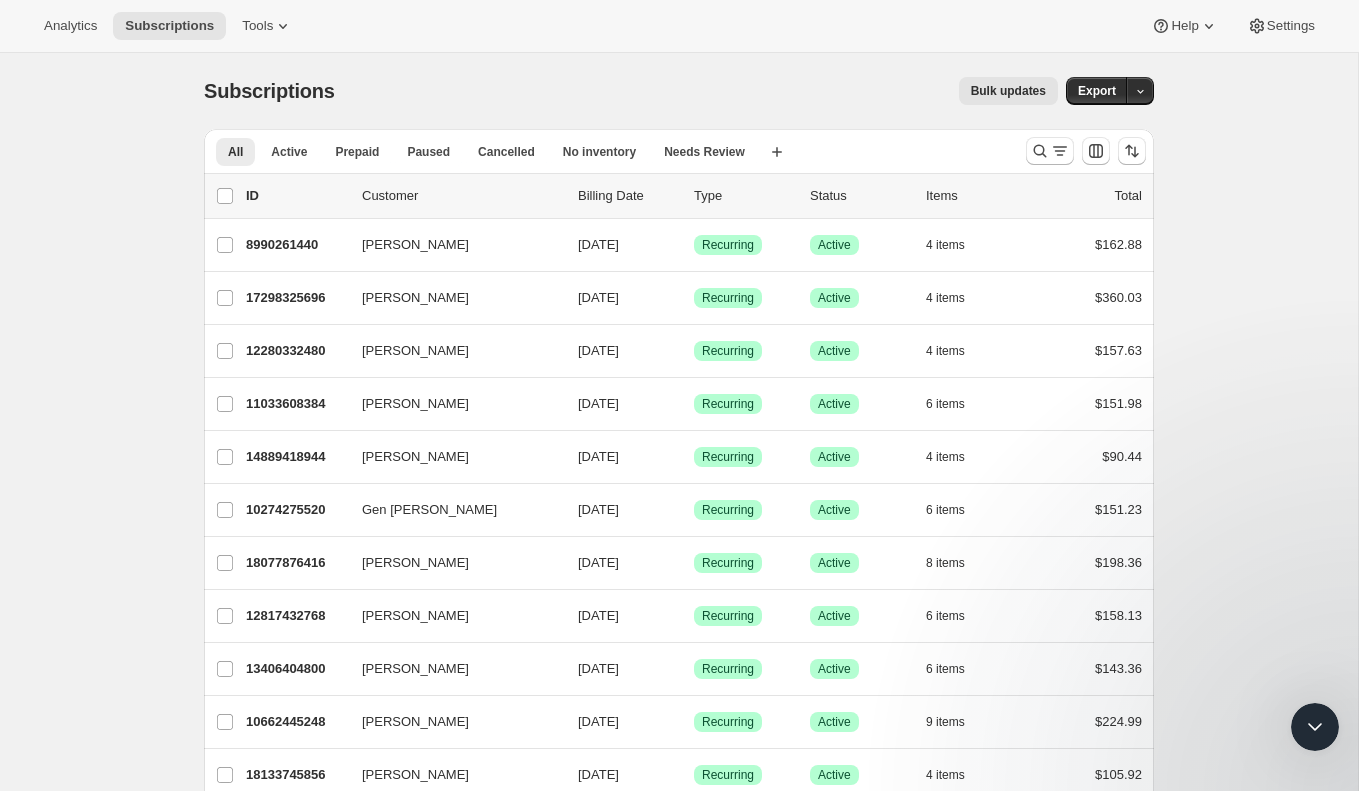 scroll, scrollTop: 0, scrollLeft: 0, axis: both 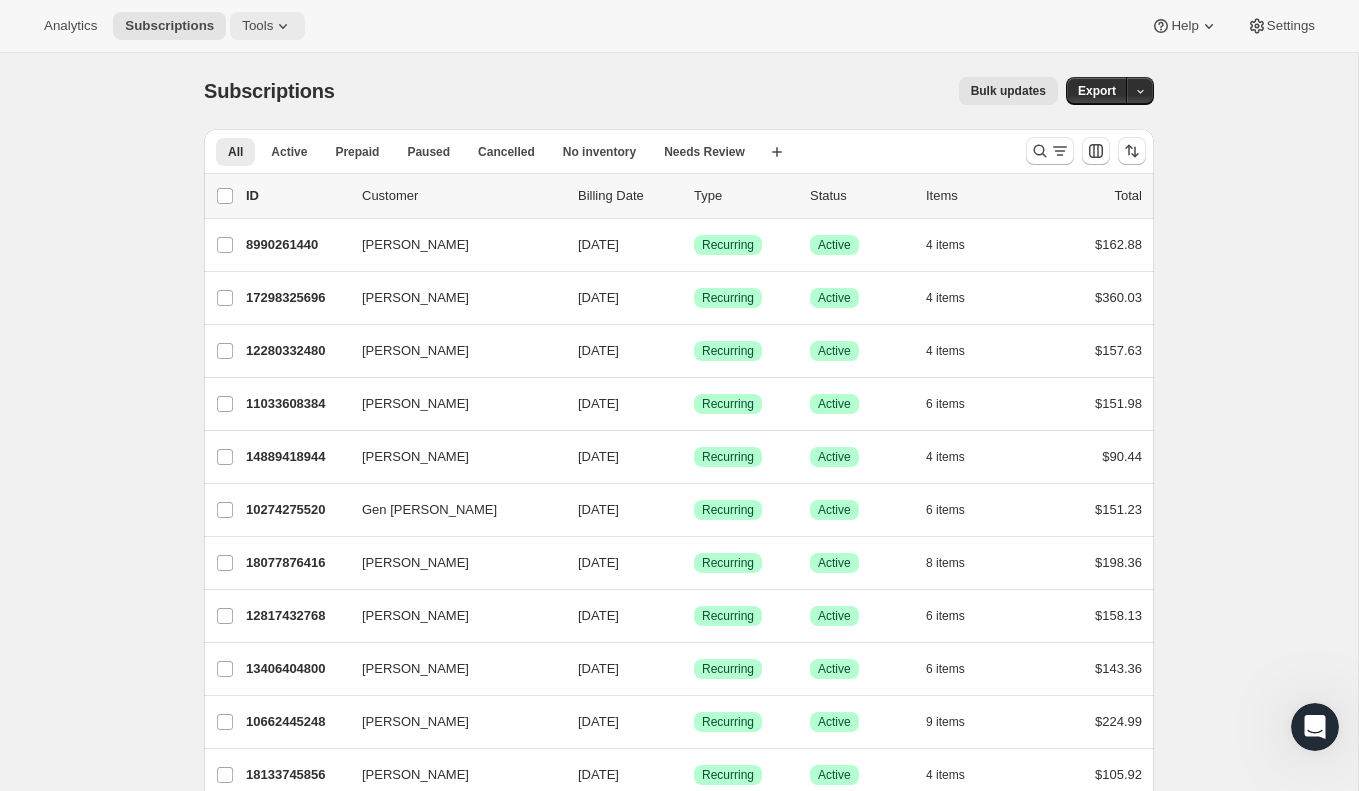click on "Tools" at bounding box center [257, 26] 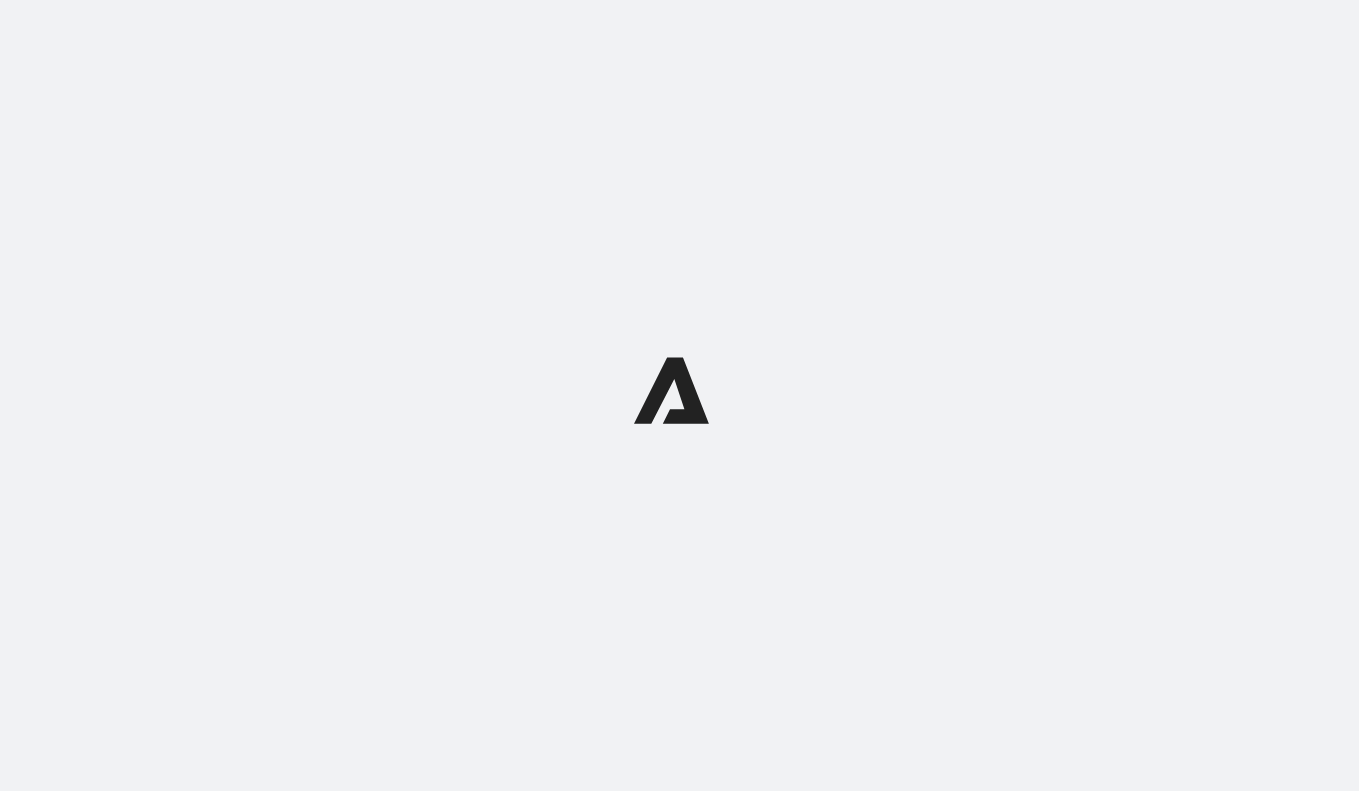 scroll, scrollTop: 0, scrollLeft: 0, axis: both 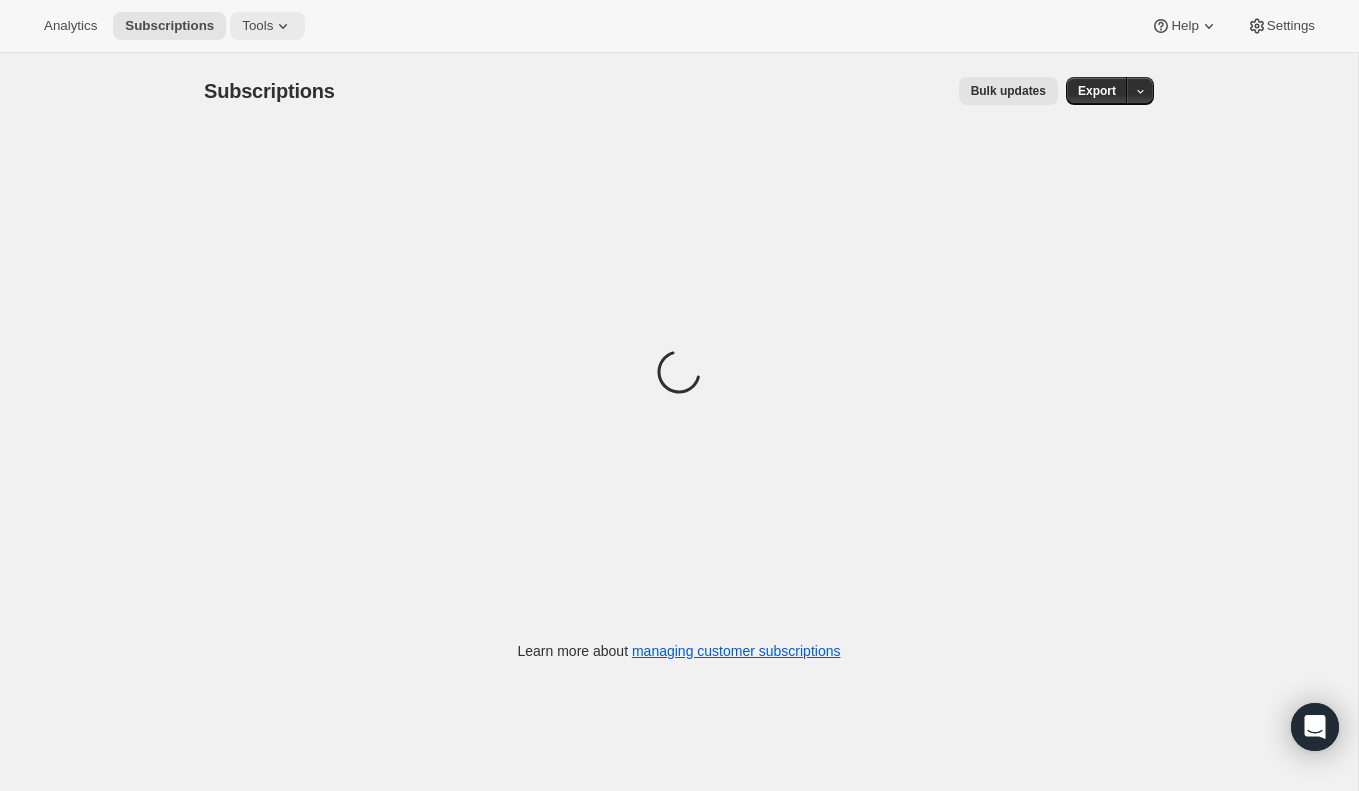 click on "Tools" at bounding box center [267, 26] 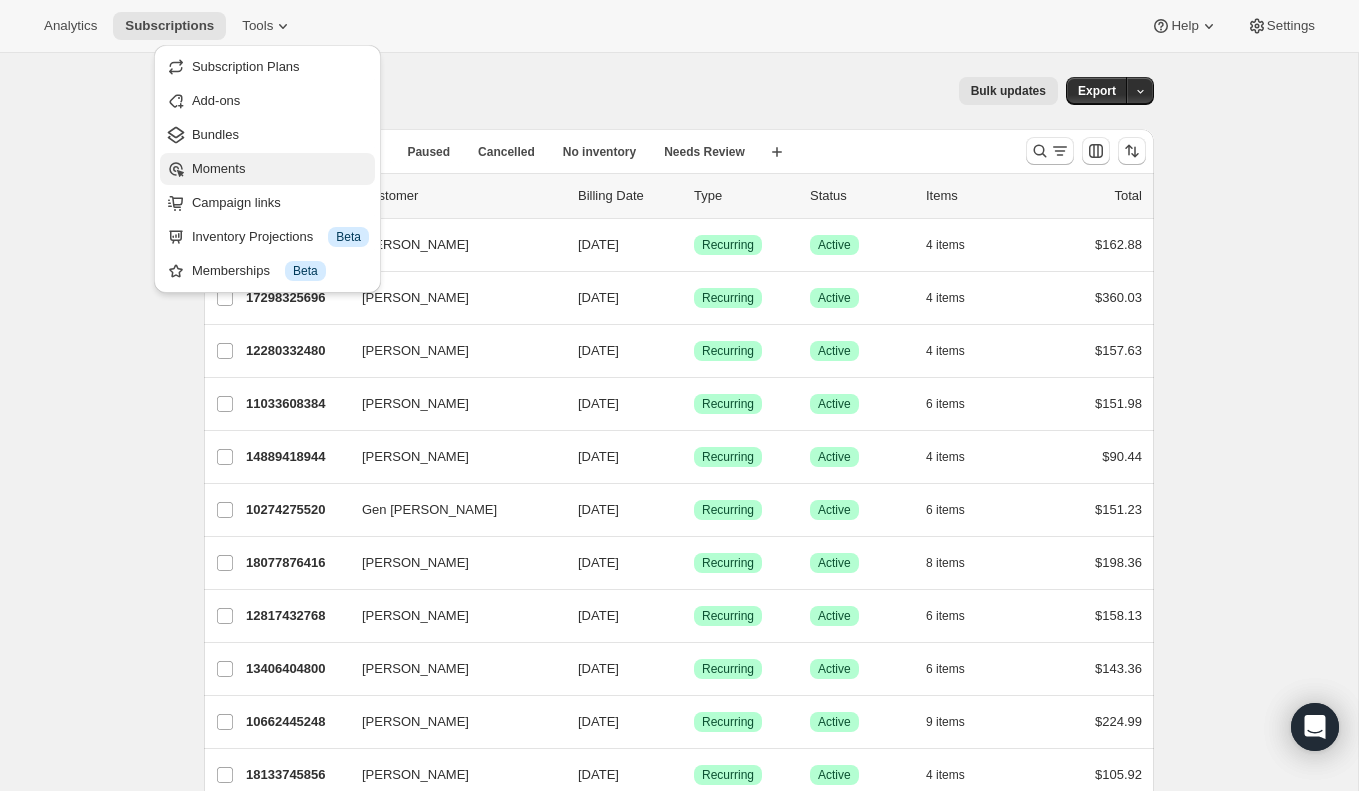 click on "Moments" at bounding box center (280, 169) 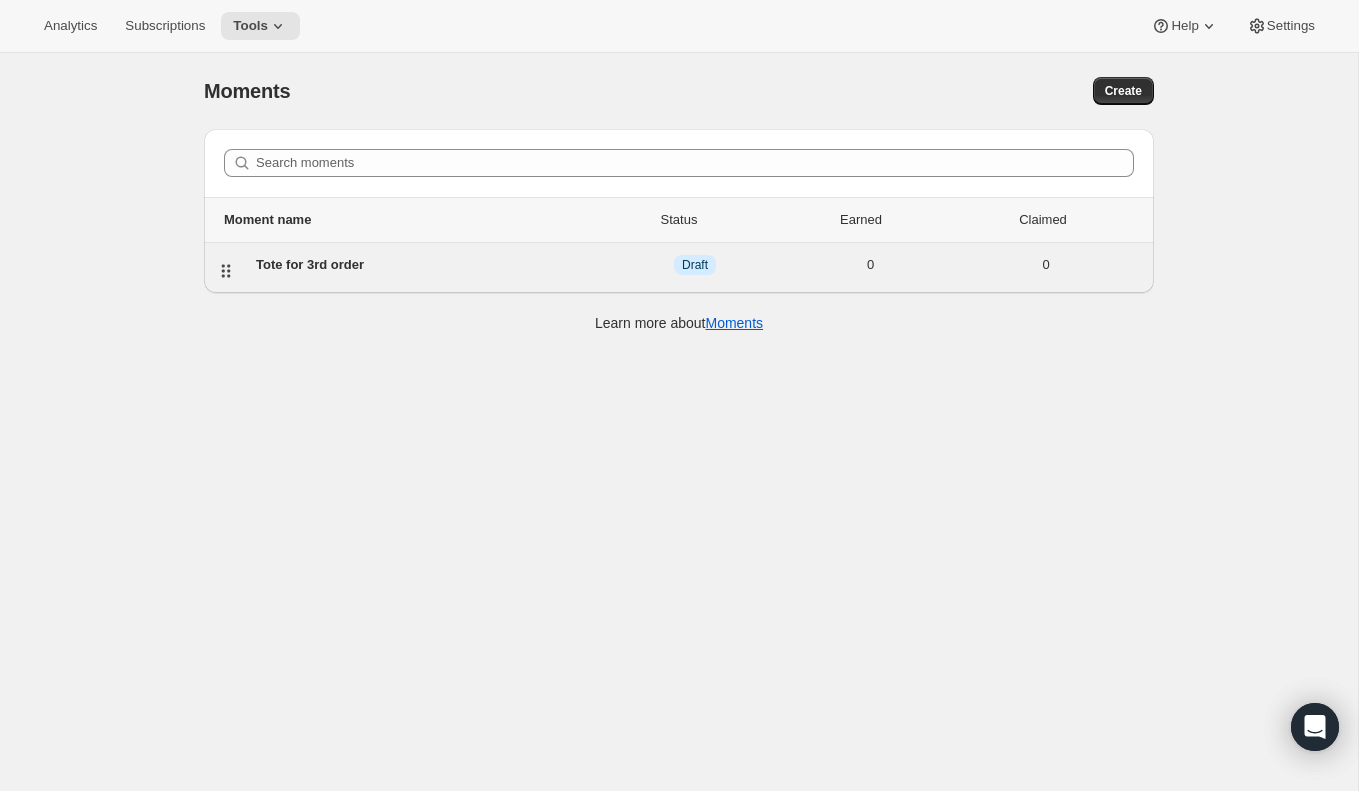 click on "Tote for 3rd order" at bounding box center [431, 265] 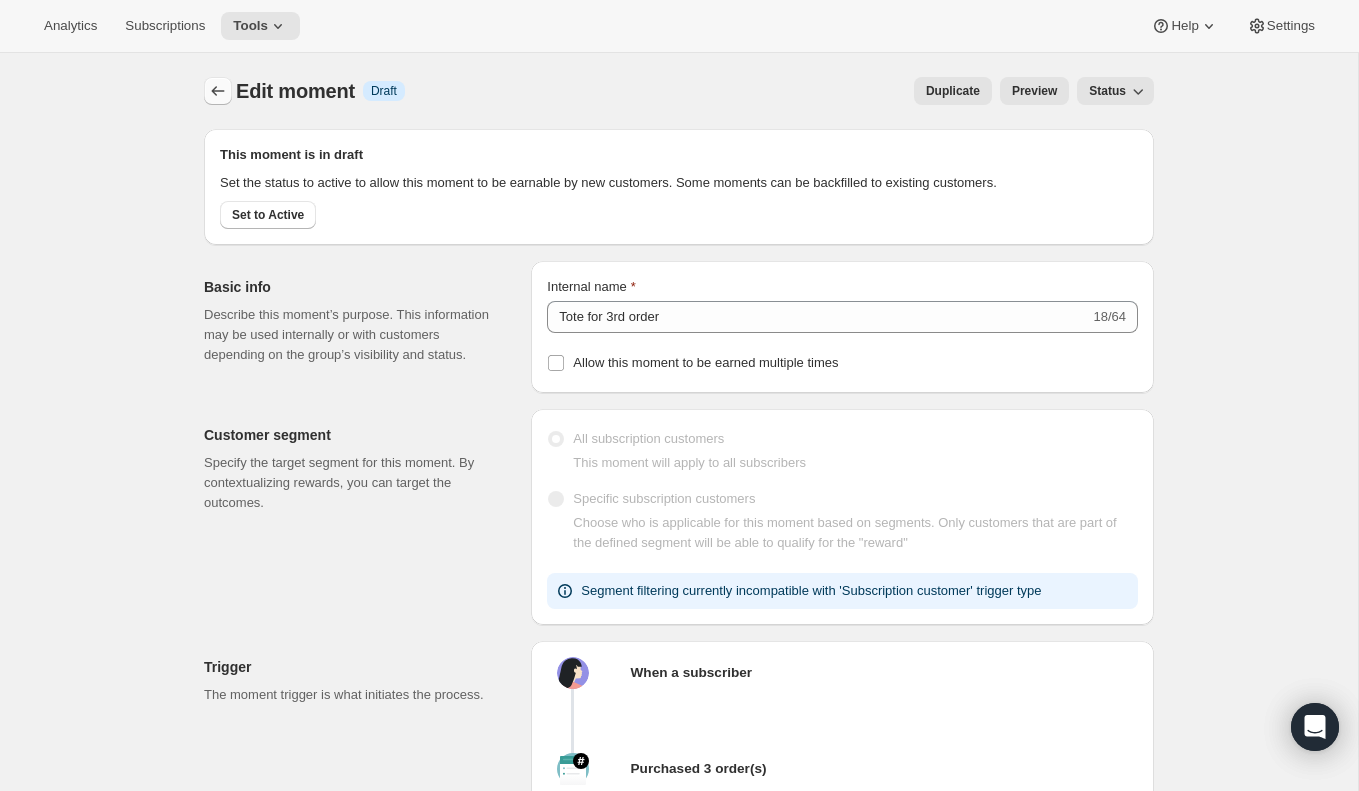 click 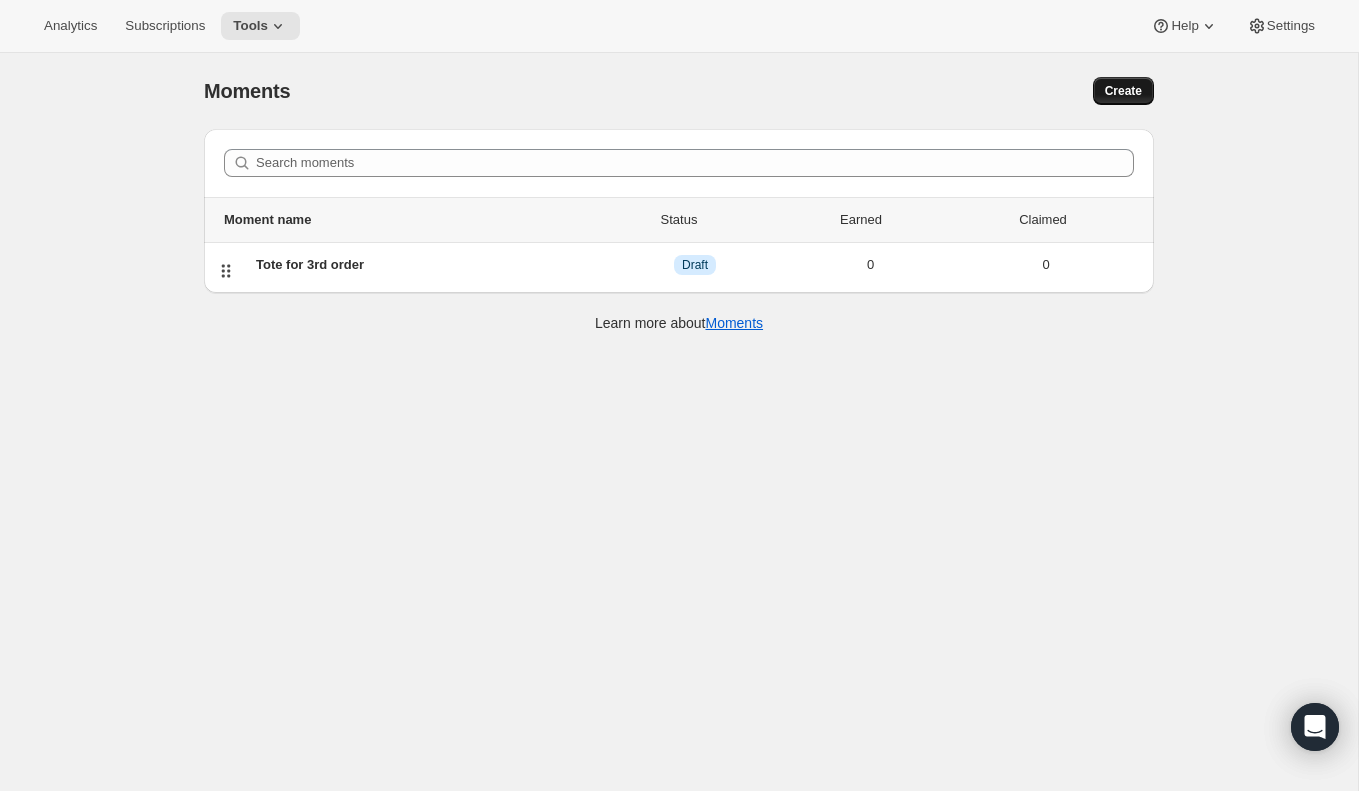 click on "Create" at bounding box center (1123, 91) 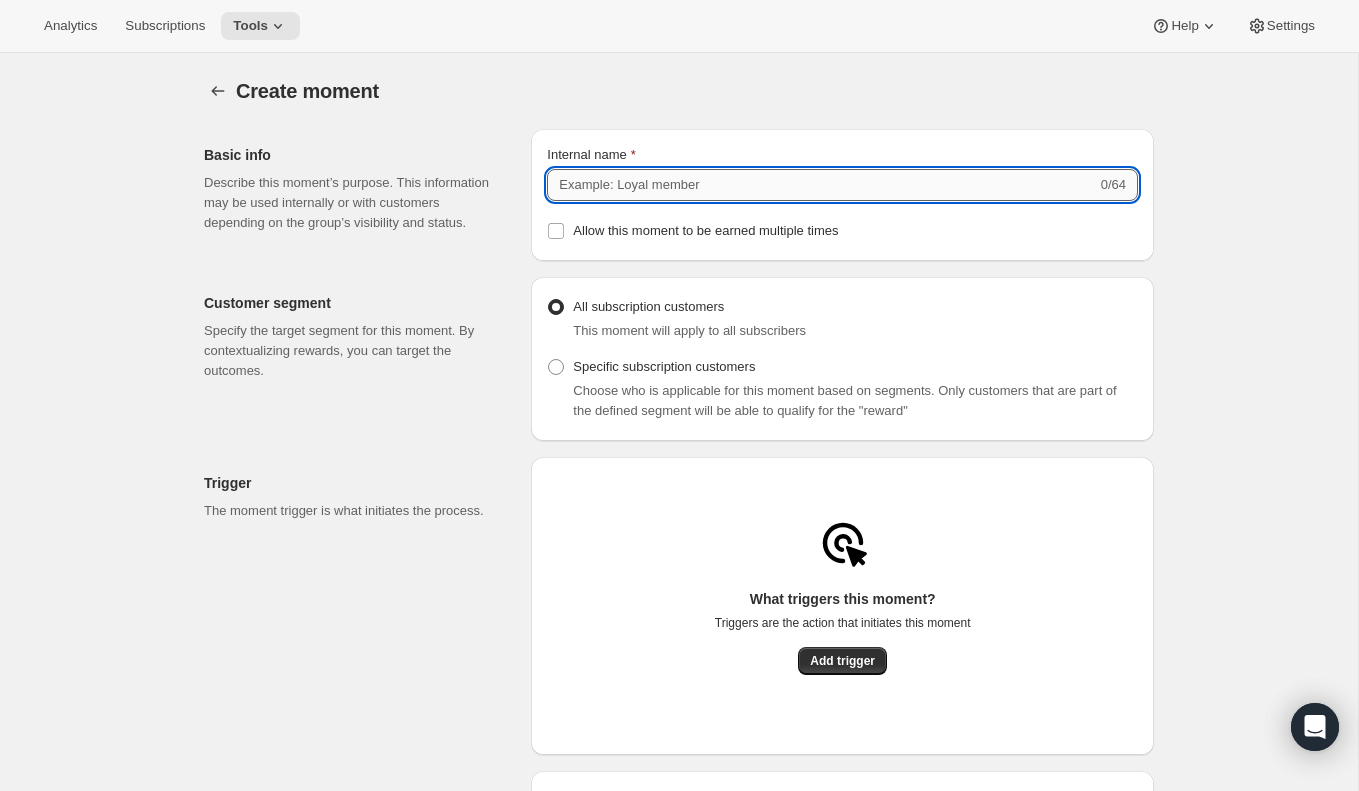 click on "Internal name" at bounding box center [821, 185] 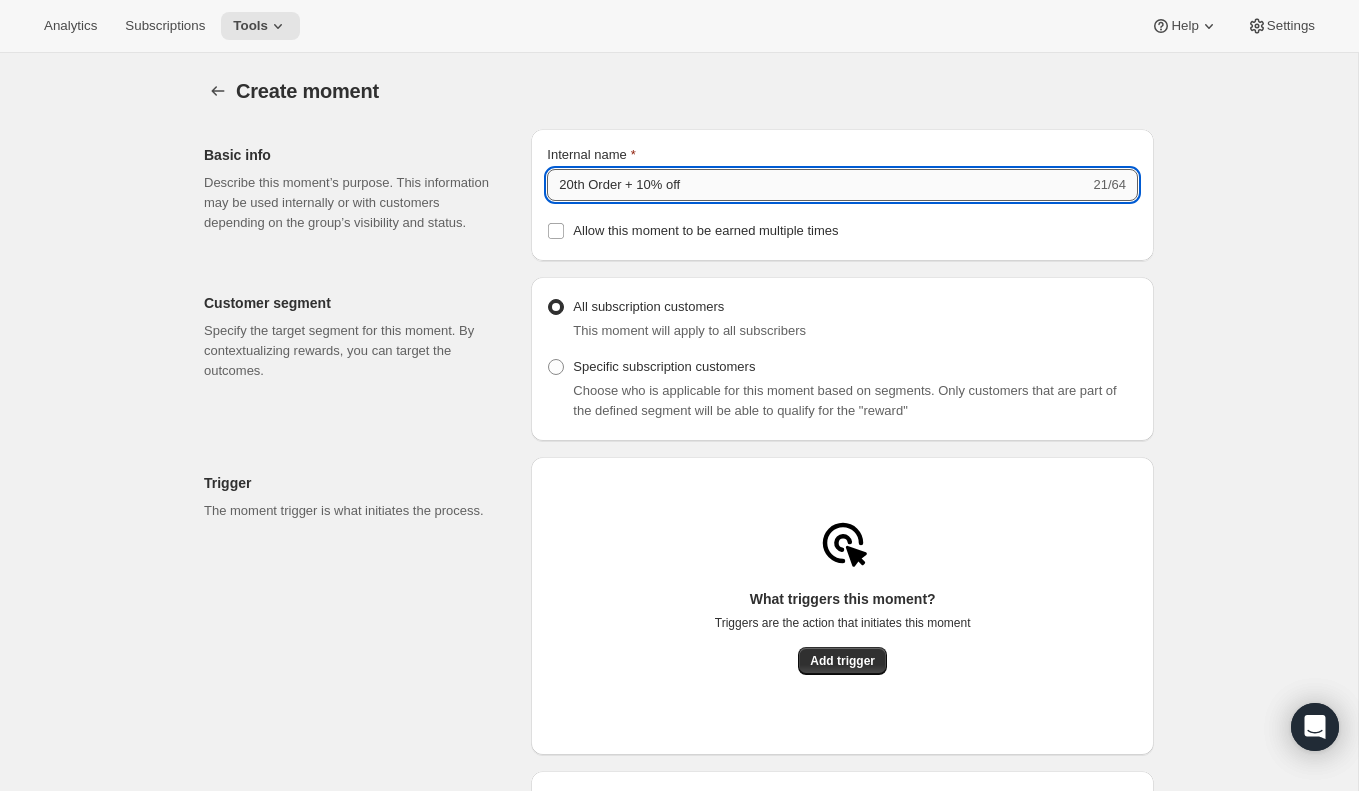 click on "20th Order + 10% off" at bounding box center [818, 185] 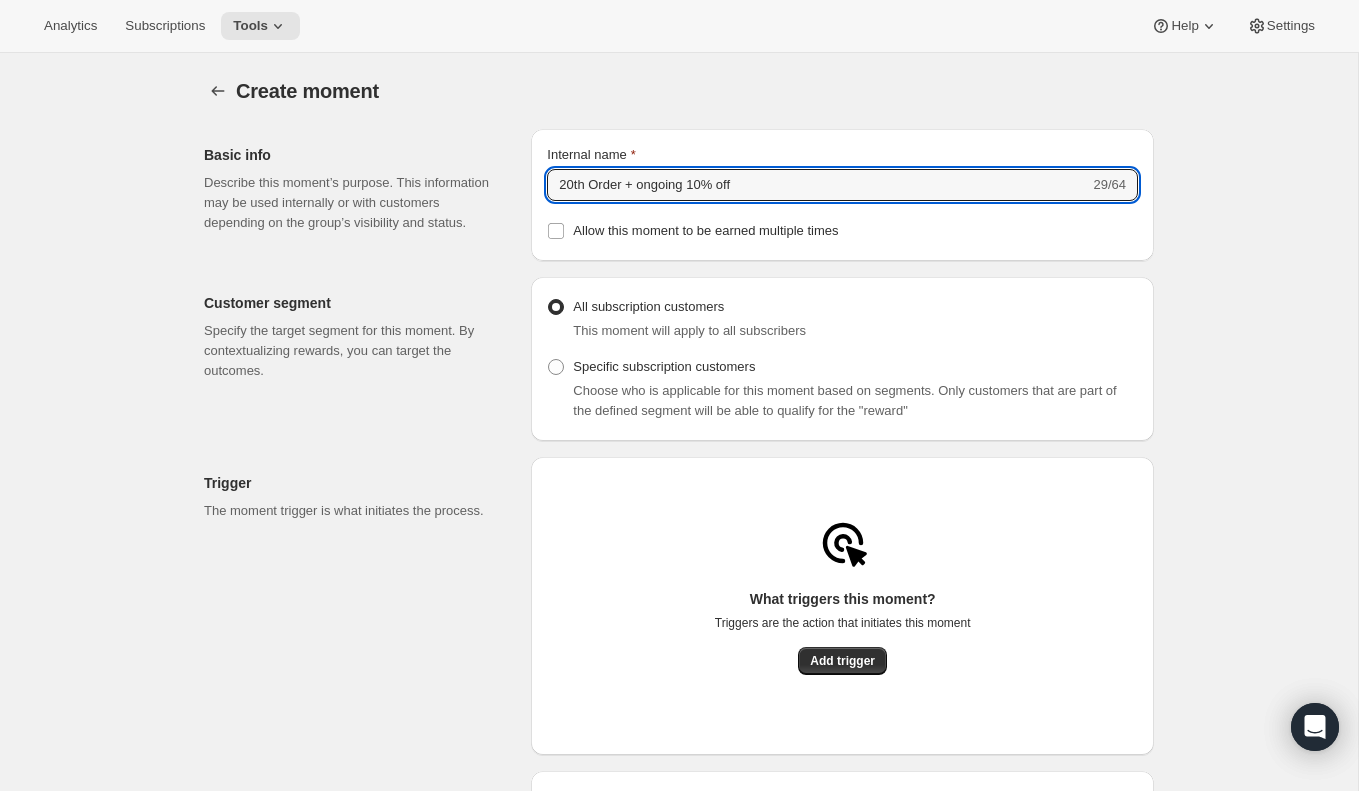 type on "20th Order + ongoing 10% off" 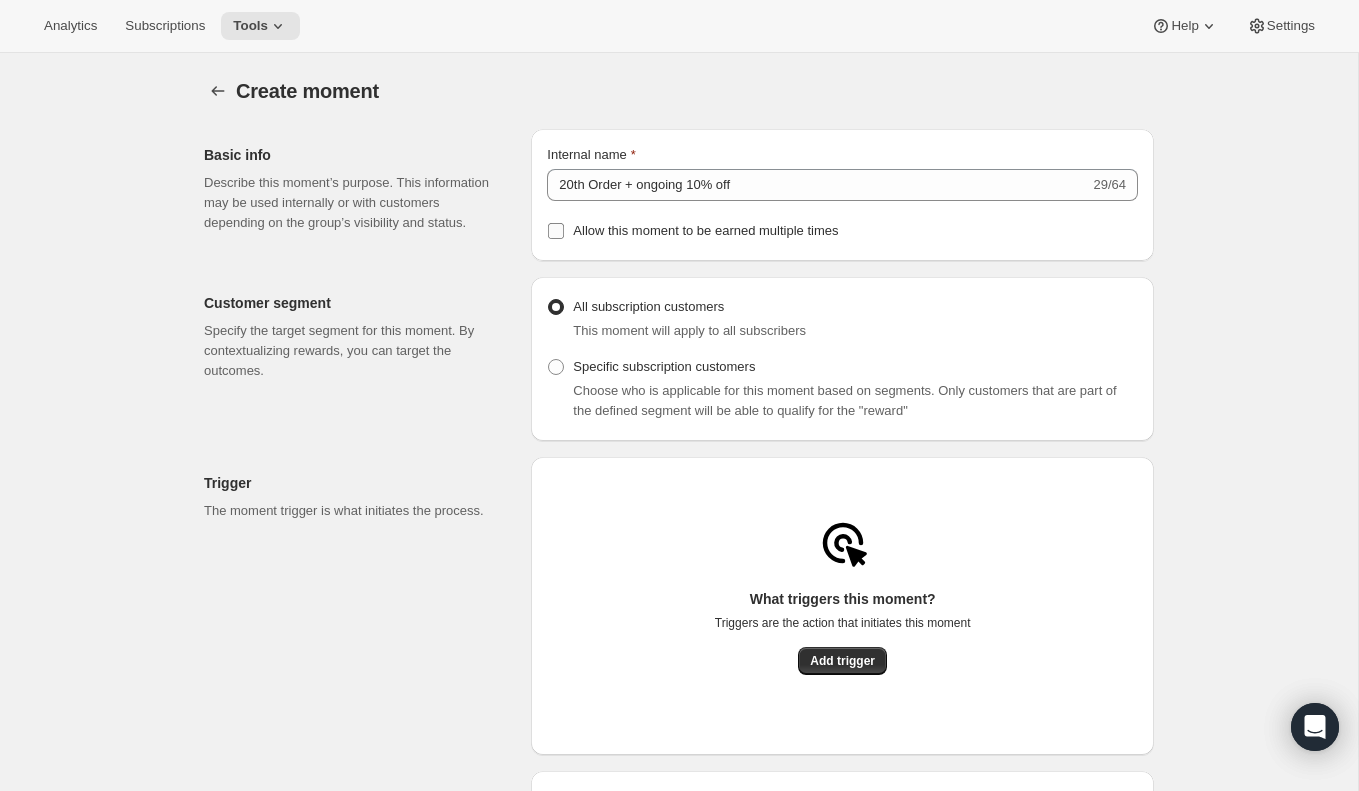click on "Allow this moment to be earned multiple times" at bounding box center [556, 231] 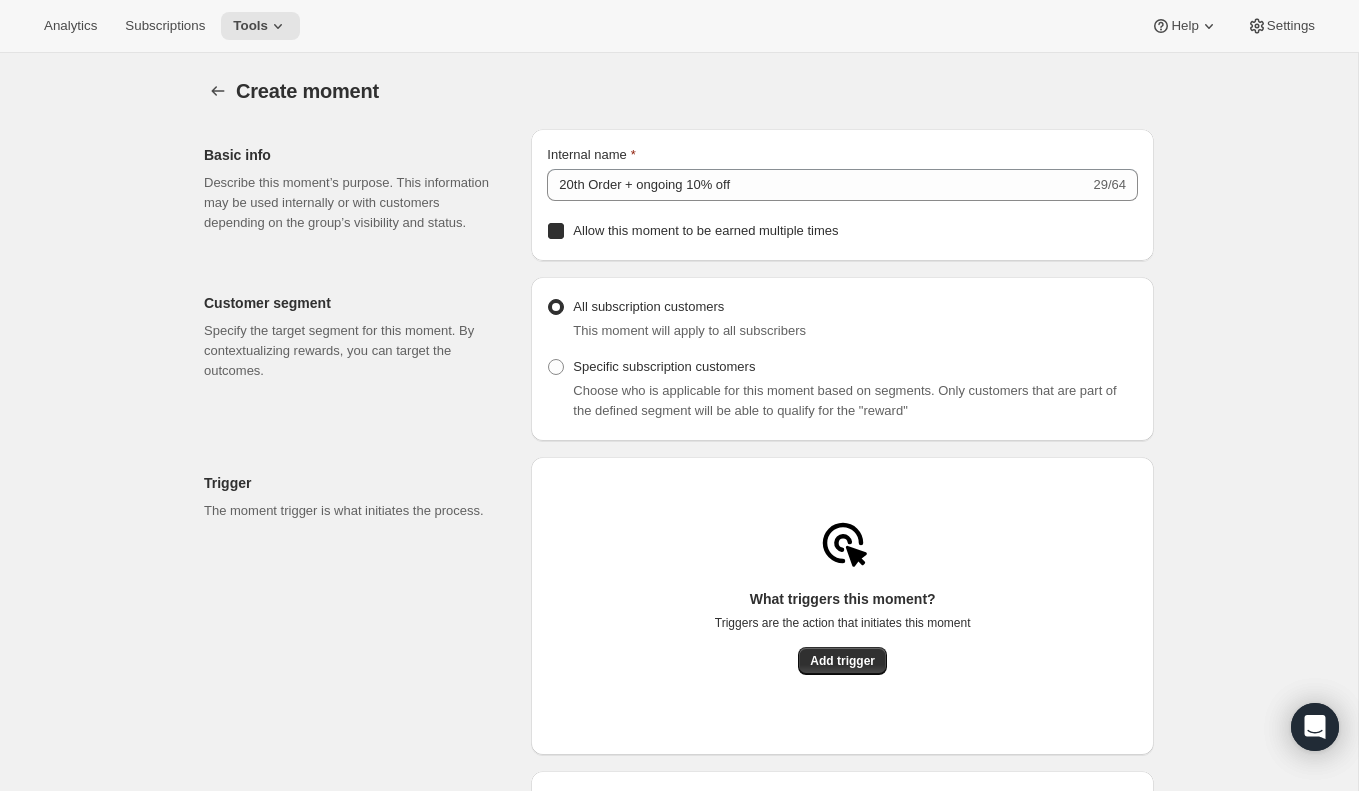 checkbox on "true" 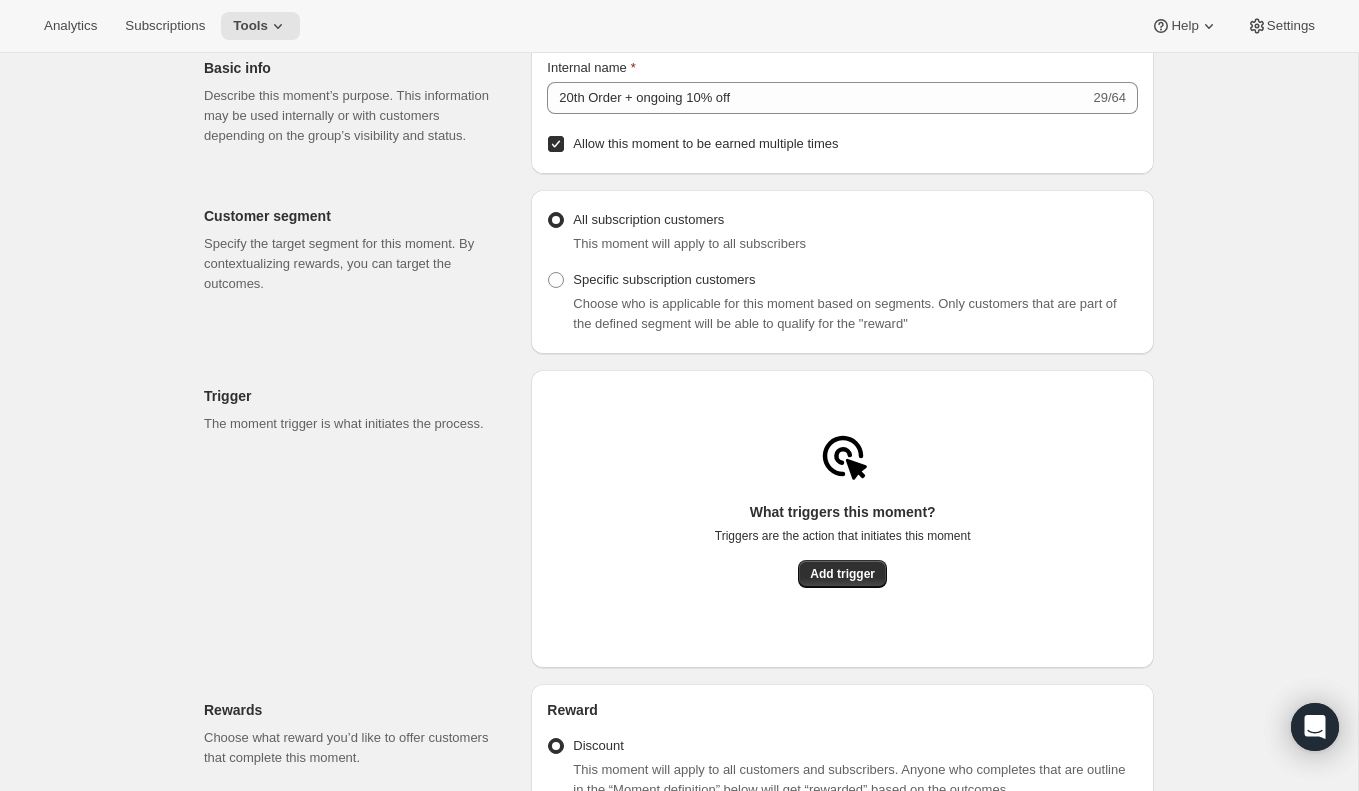 scroll, scrollTop: 85, scrollLeft: 0, axis: vertical 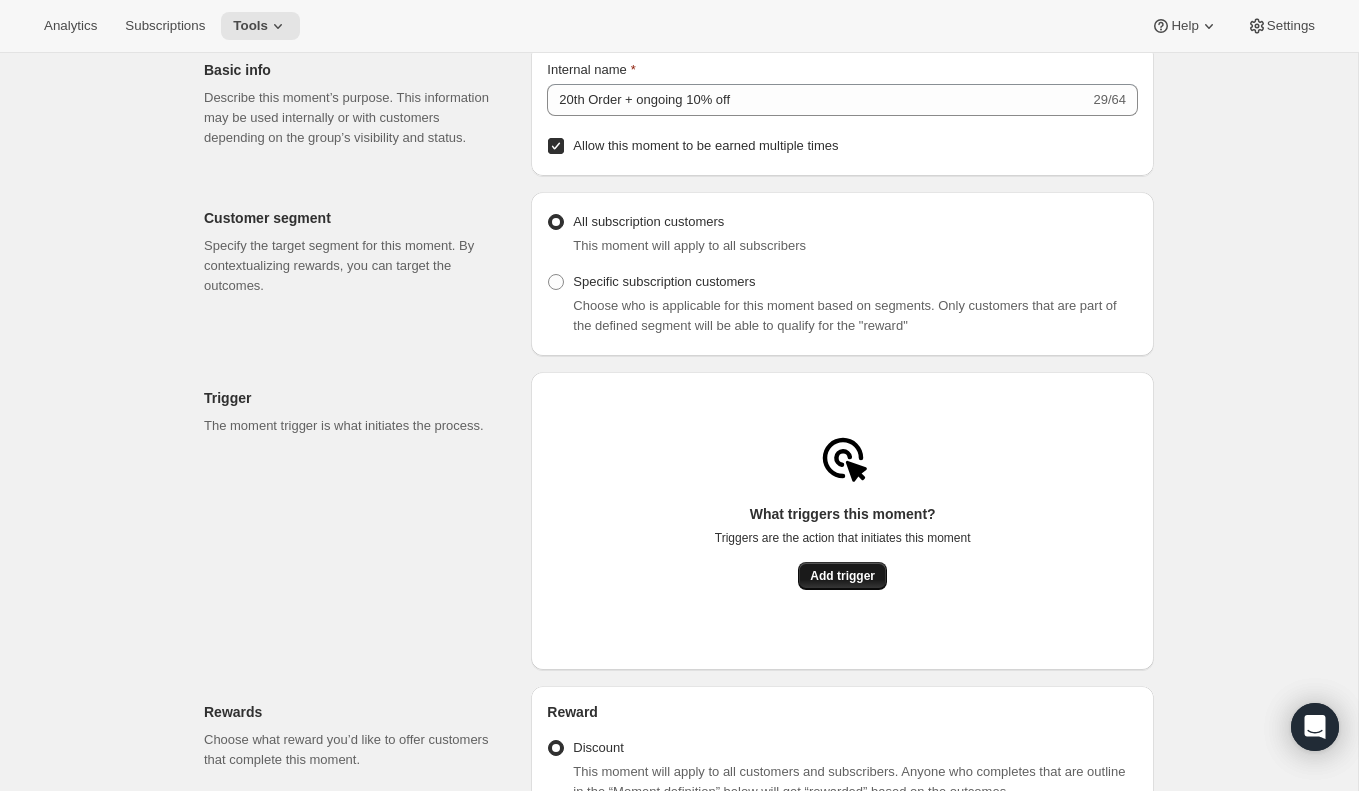 click on "Add trigger" at bounding box center [842, 576] 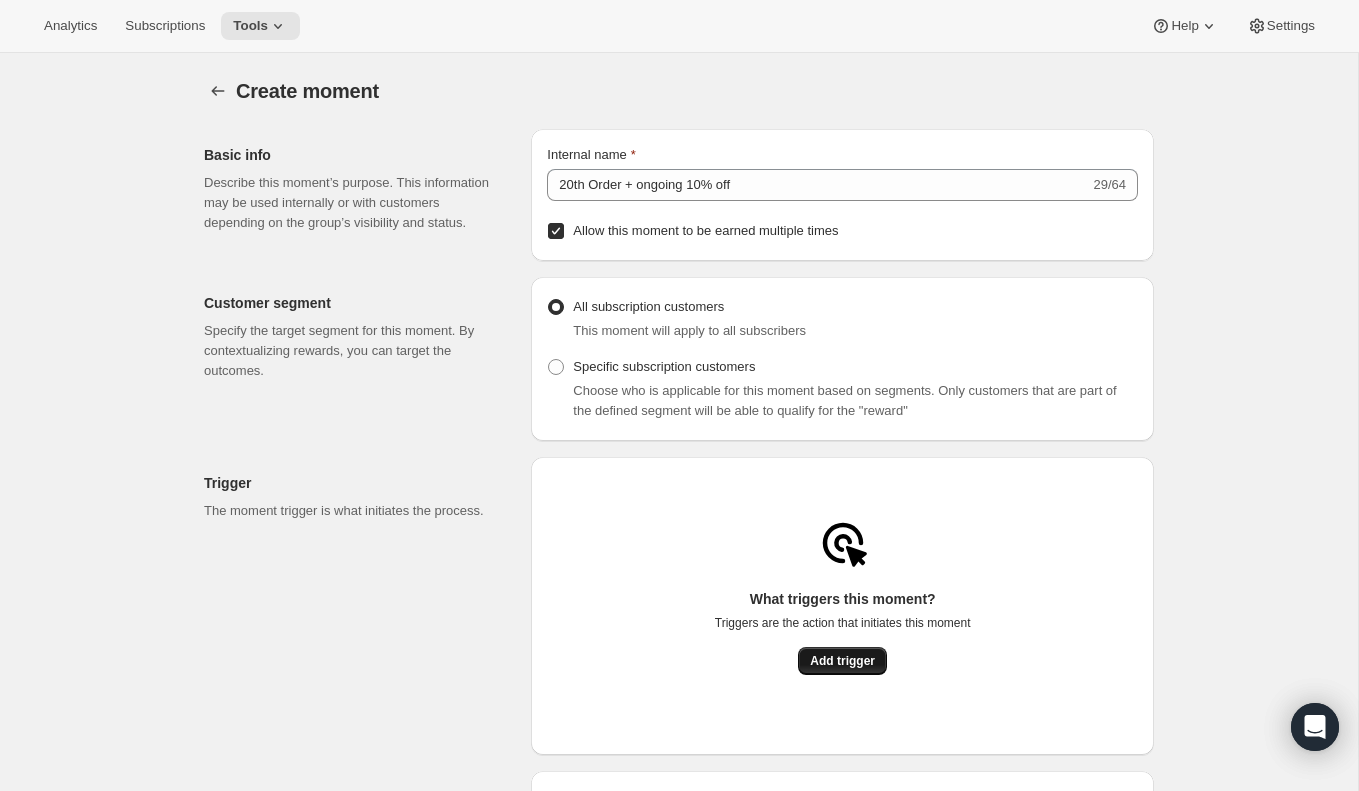 scroll, scrollTop: 85, scrollLeft: 0, axis: vertical 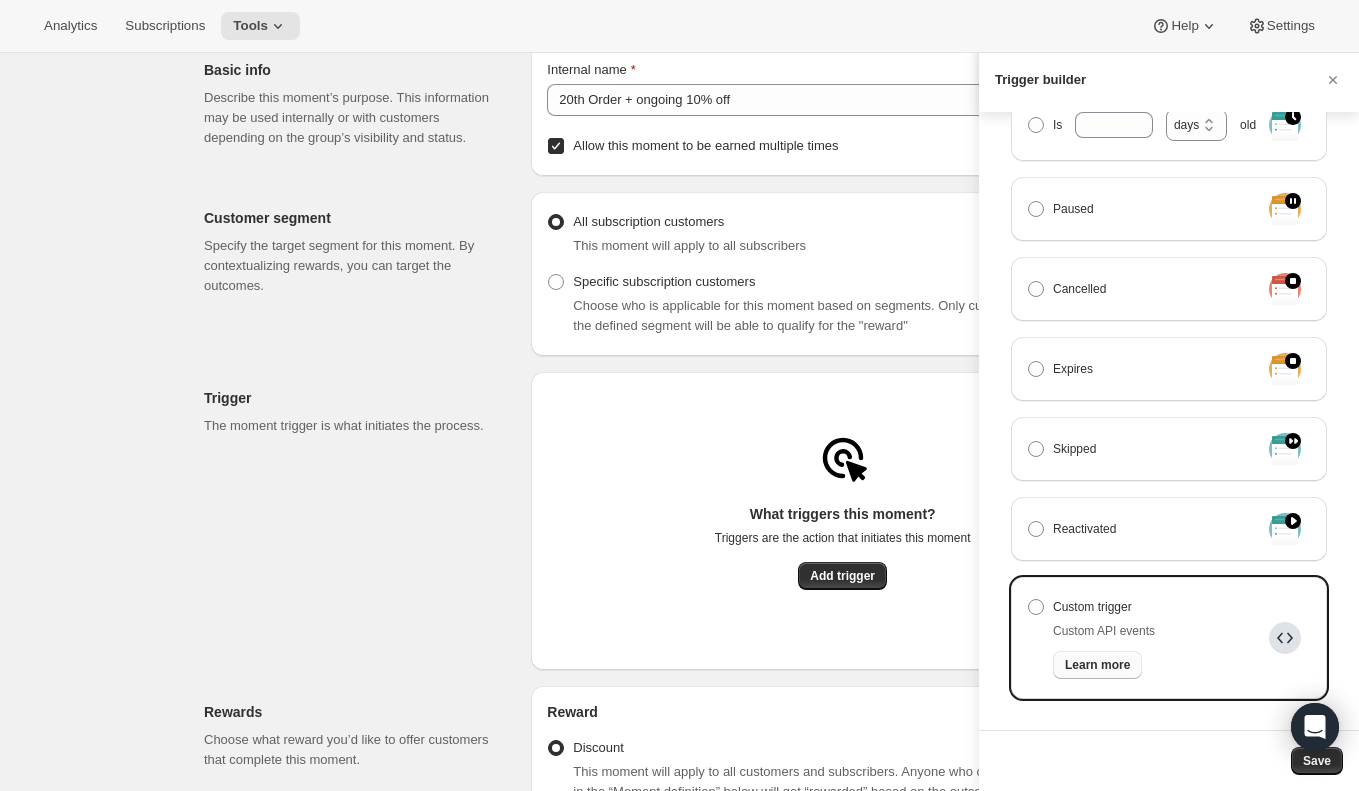 click on "Learn more" at bounding box center (1097, 665) 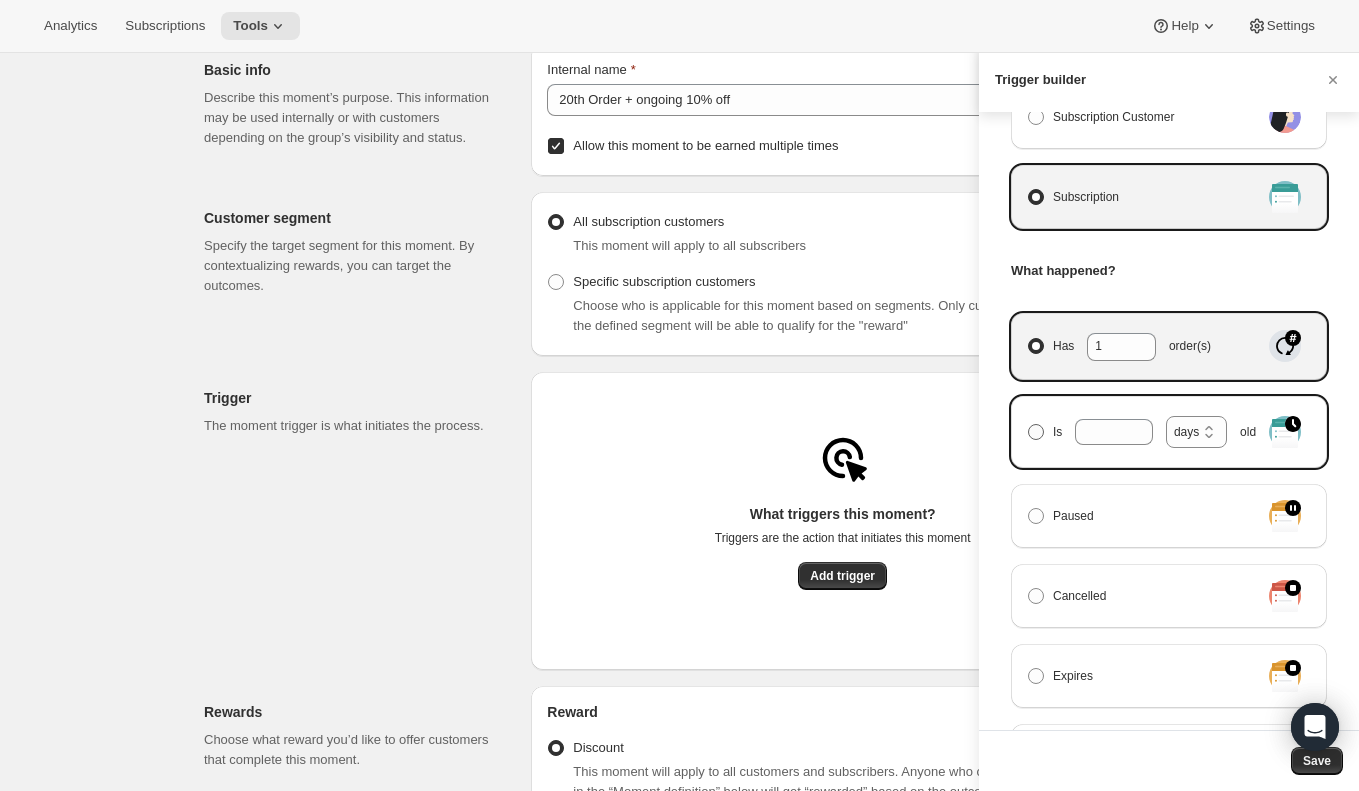 scroll, scrollTop: 26, scrollLeft: 0, axis: vertical 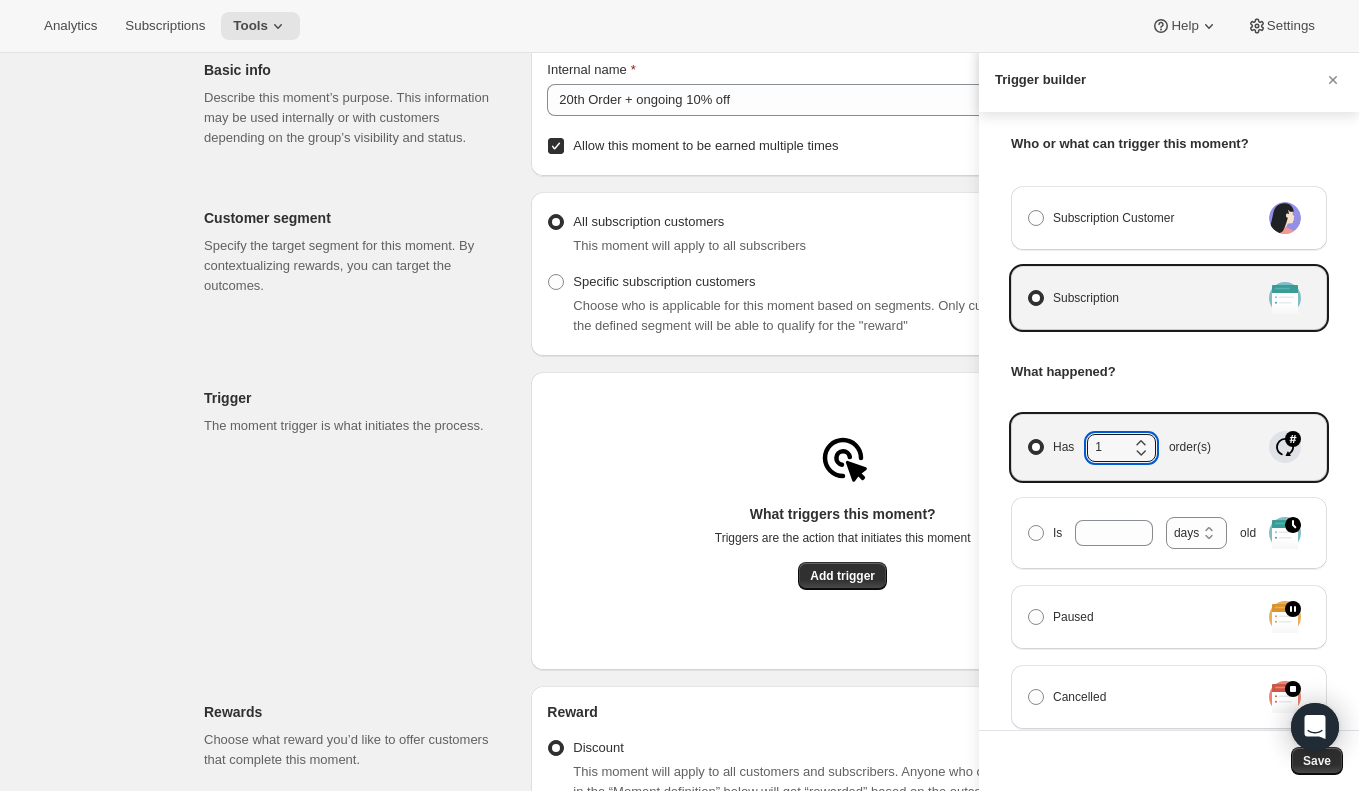 drag, startPoint x: 1119, startPoint y: 441, endPoint x: 1078, endPoint y: 440, distance: 41.01219 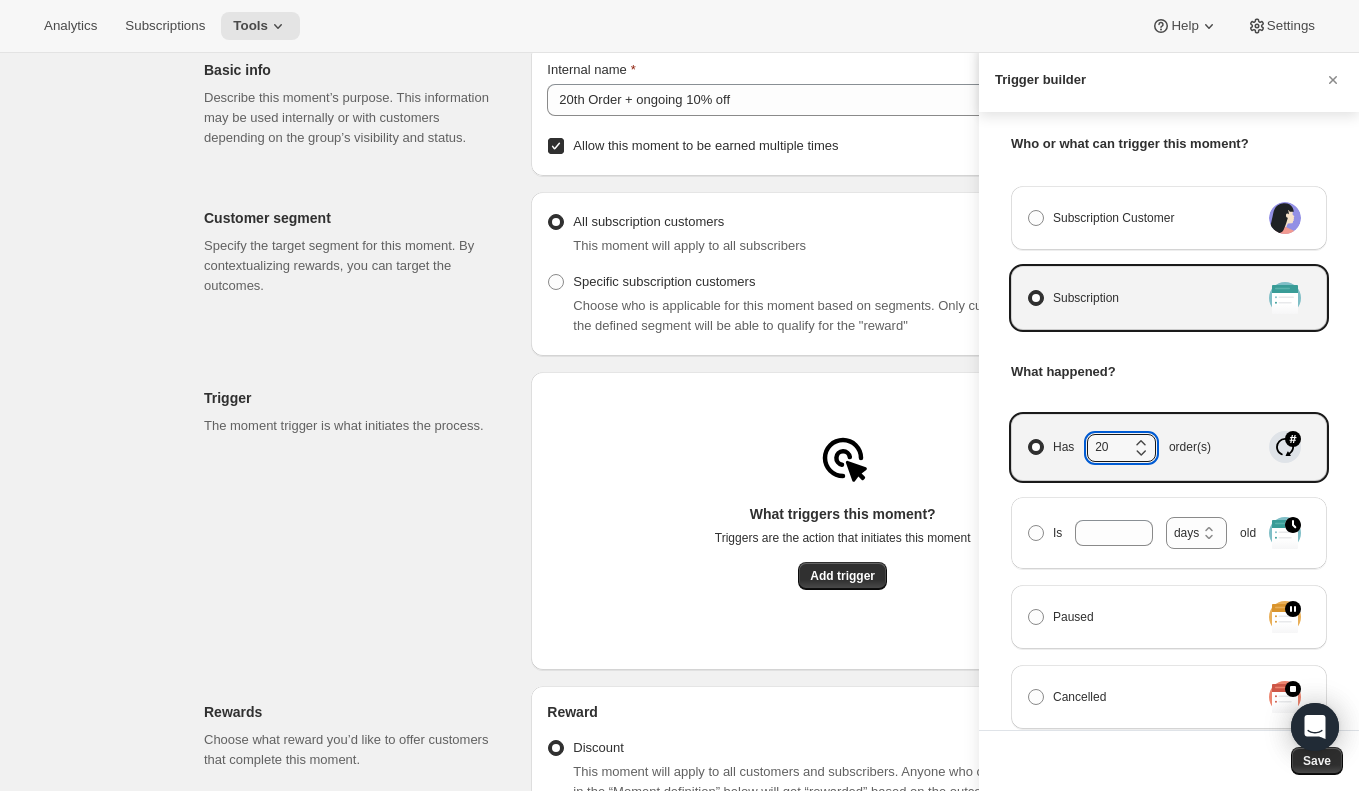 type on "20" 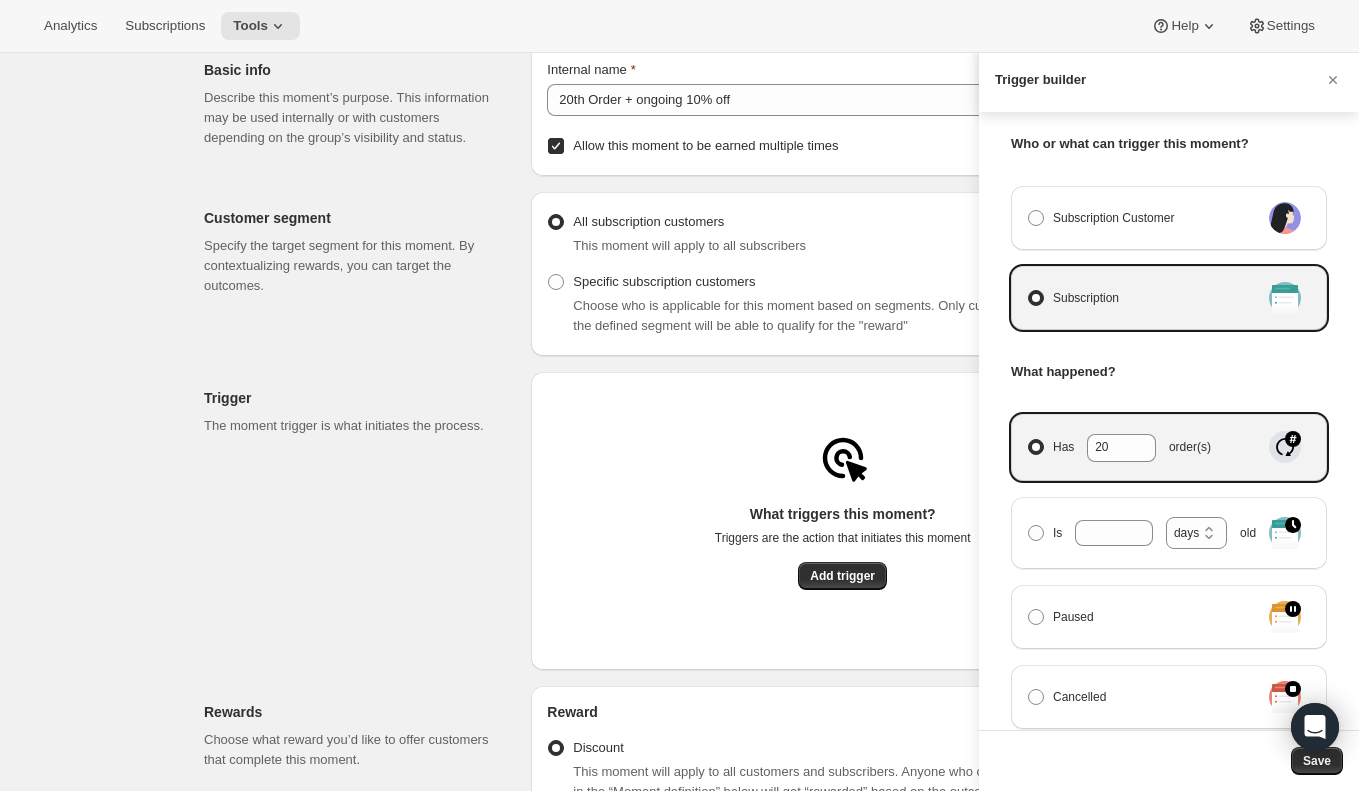click on "What happened?" at bounding box center [1169, 372] 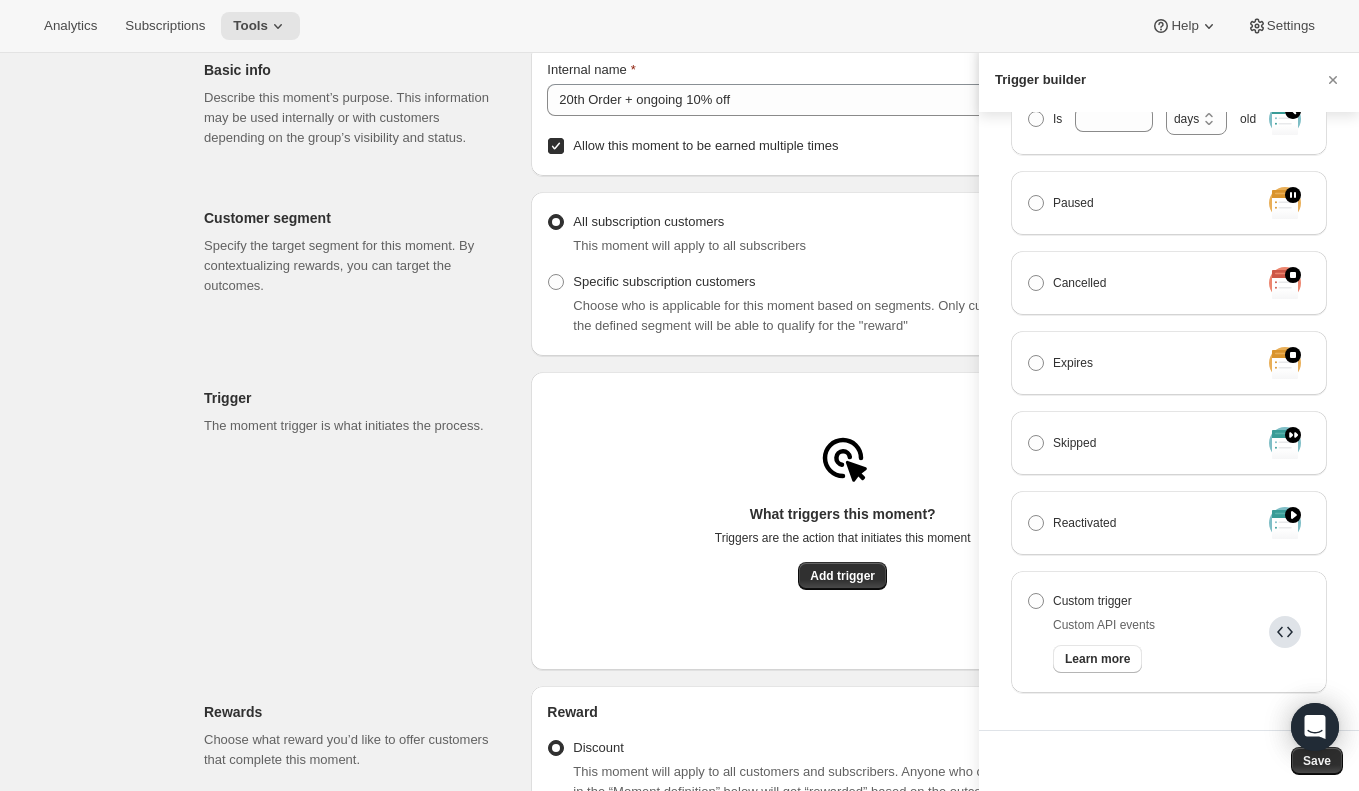 scroll, scrollTop: 482, scrollLeft: 0, axis: vertical 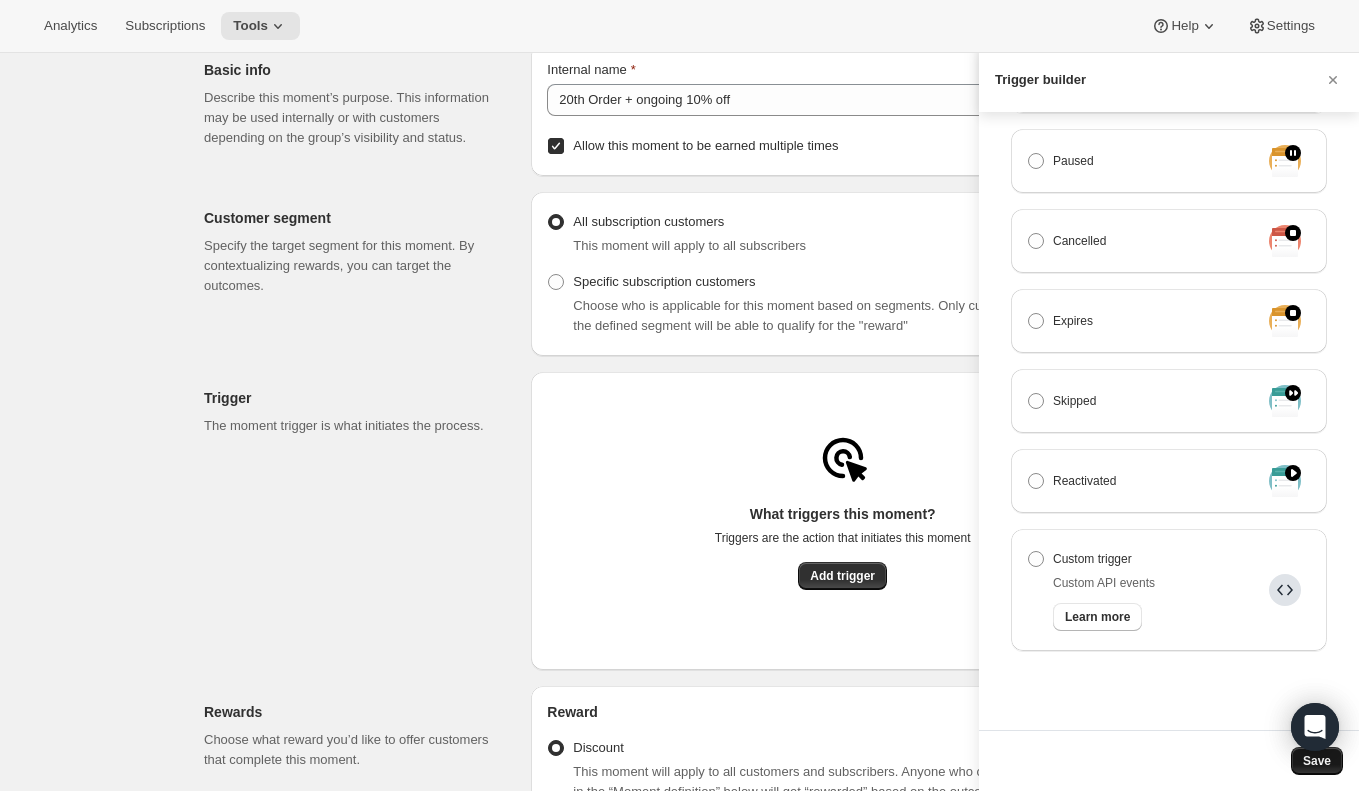 click on "Save" at bounding box center [1317, 761] 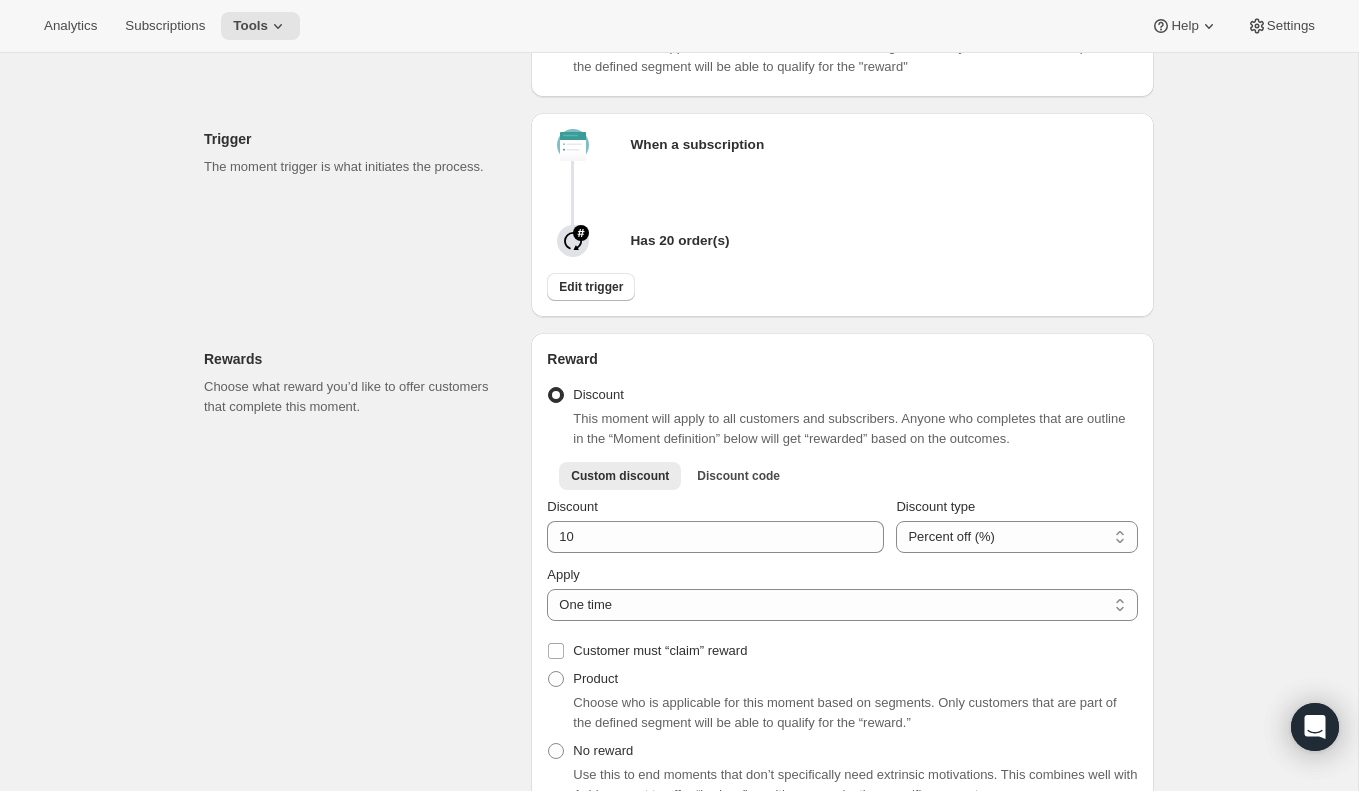scroll, scrollTop: 348, scrollLeft: 0, axis: vertical 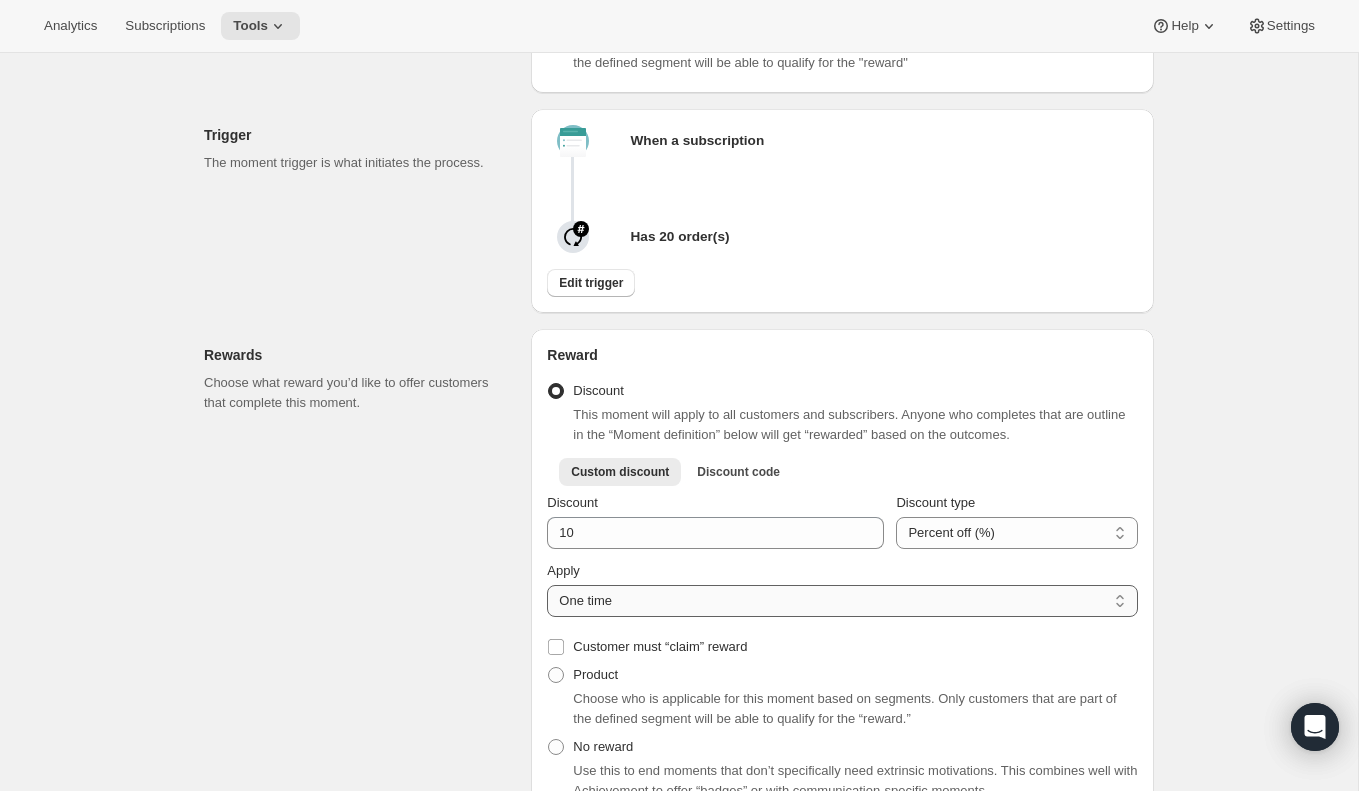 click on "One time Specify instances... Indefinetely" at bounding box center [842, 601] 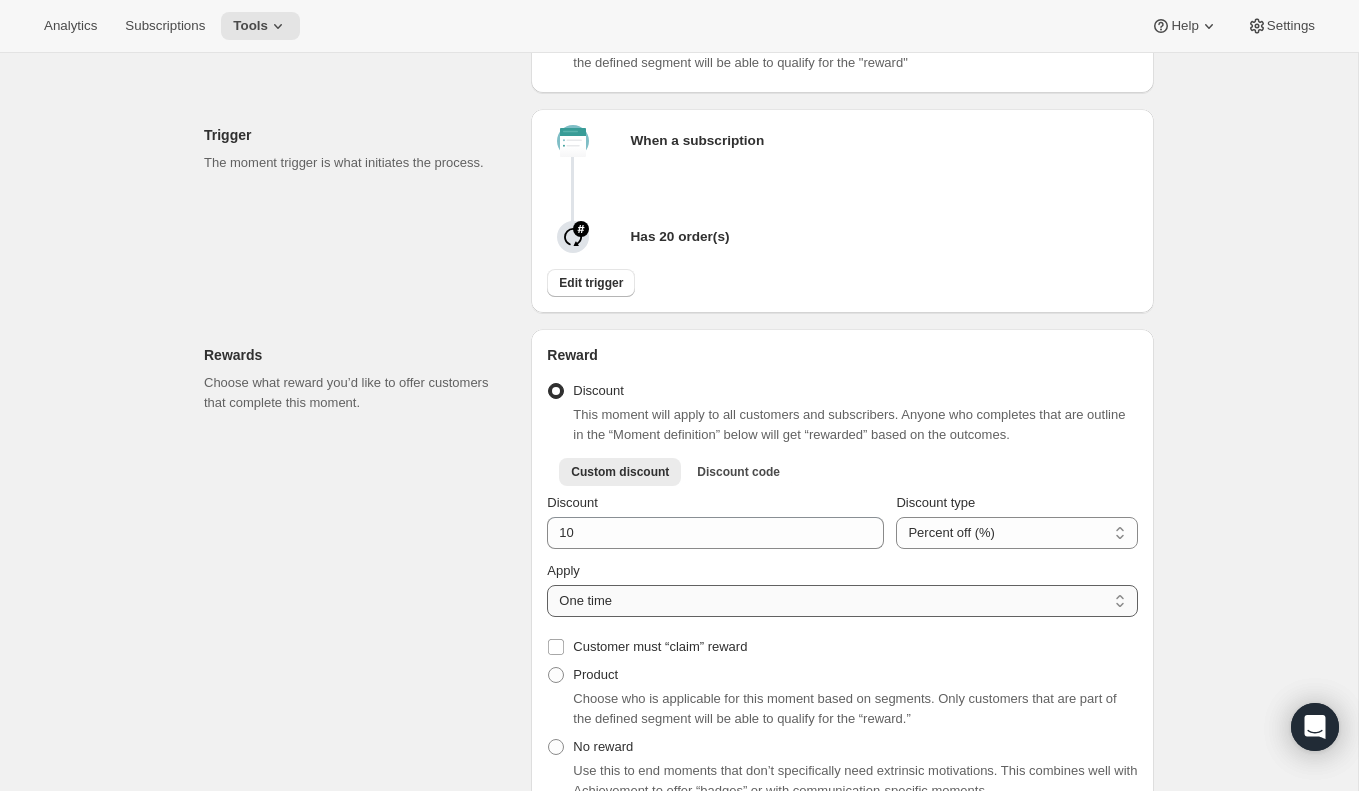 select on "INDEFINETELY" 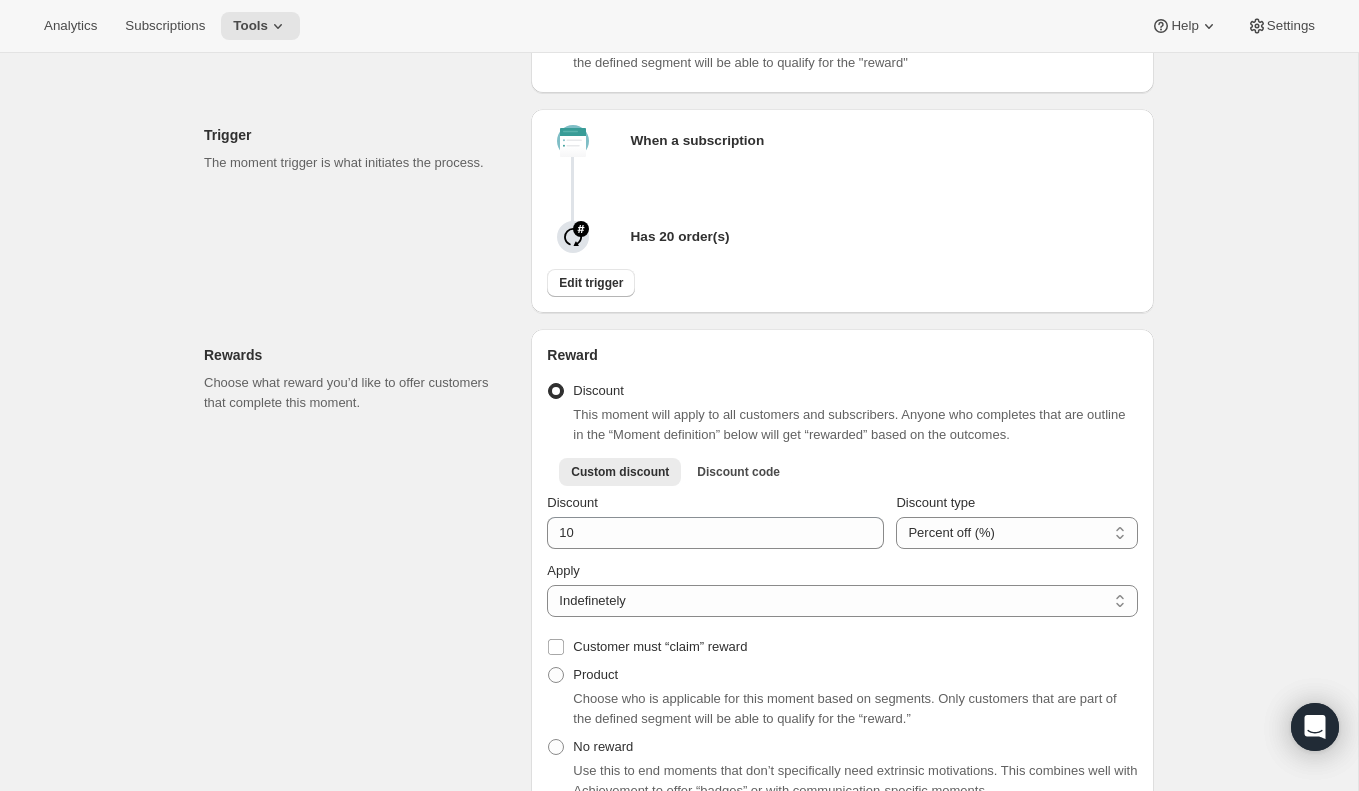 click on "Custom discount Discount code More views Custom discount Discount code More views" at bounding box center (842, 471) 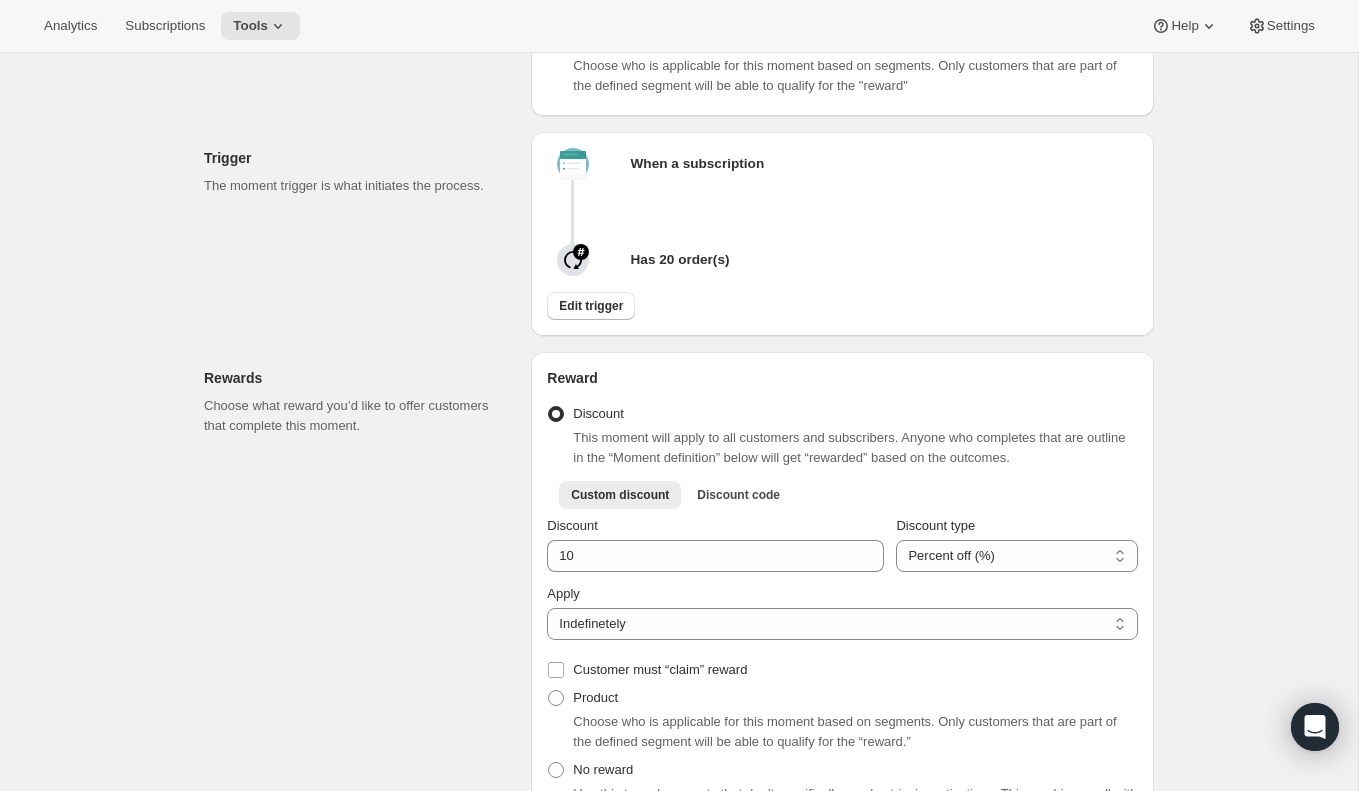 scroll, scrollTop: 0, scrollLeft: 0, axis: both 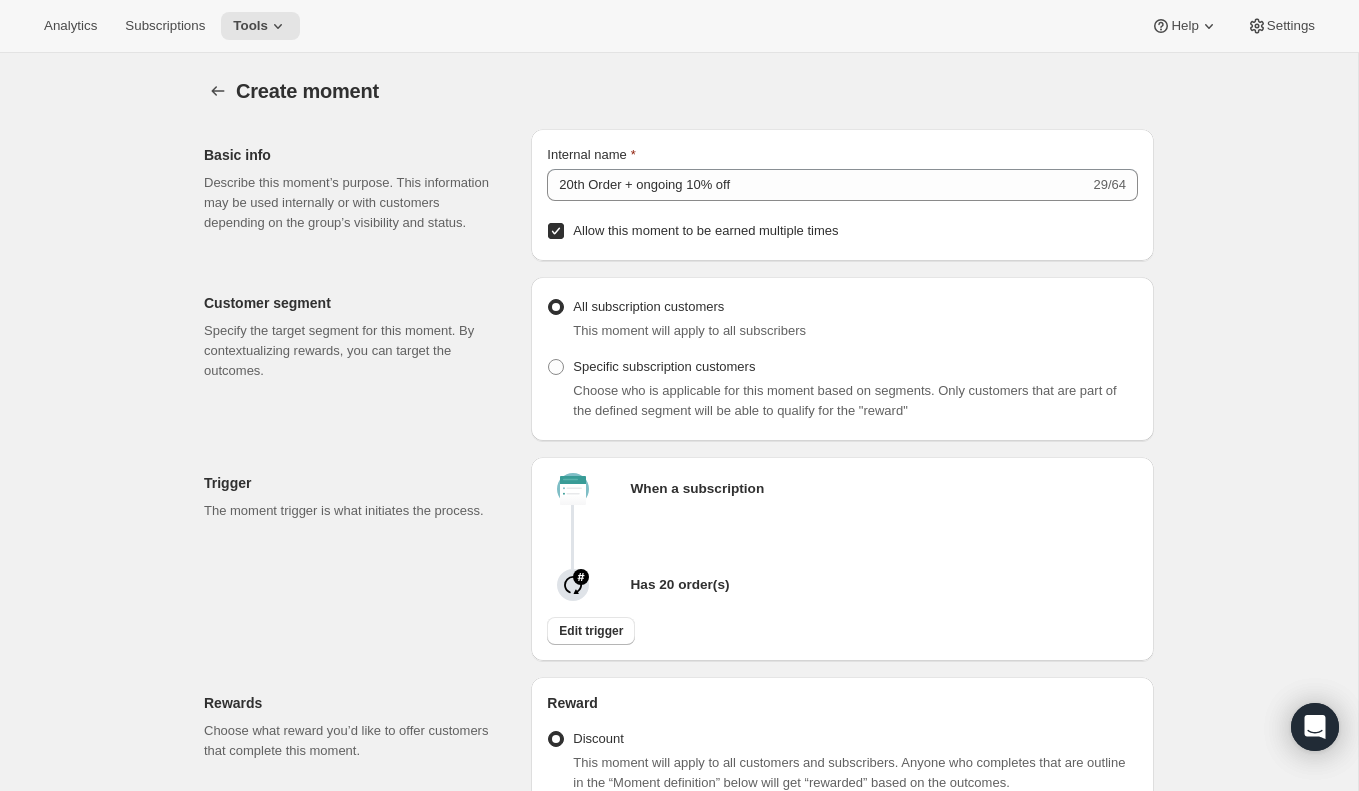 click on "Allow this moment to be earned multiple times" at bounding box center [556, 231] 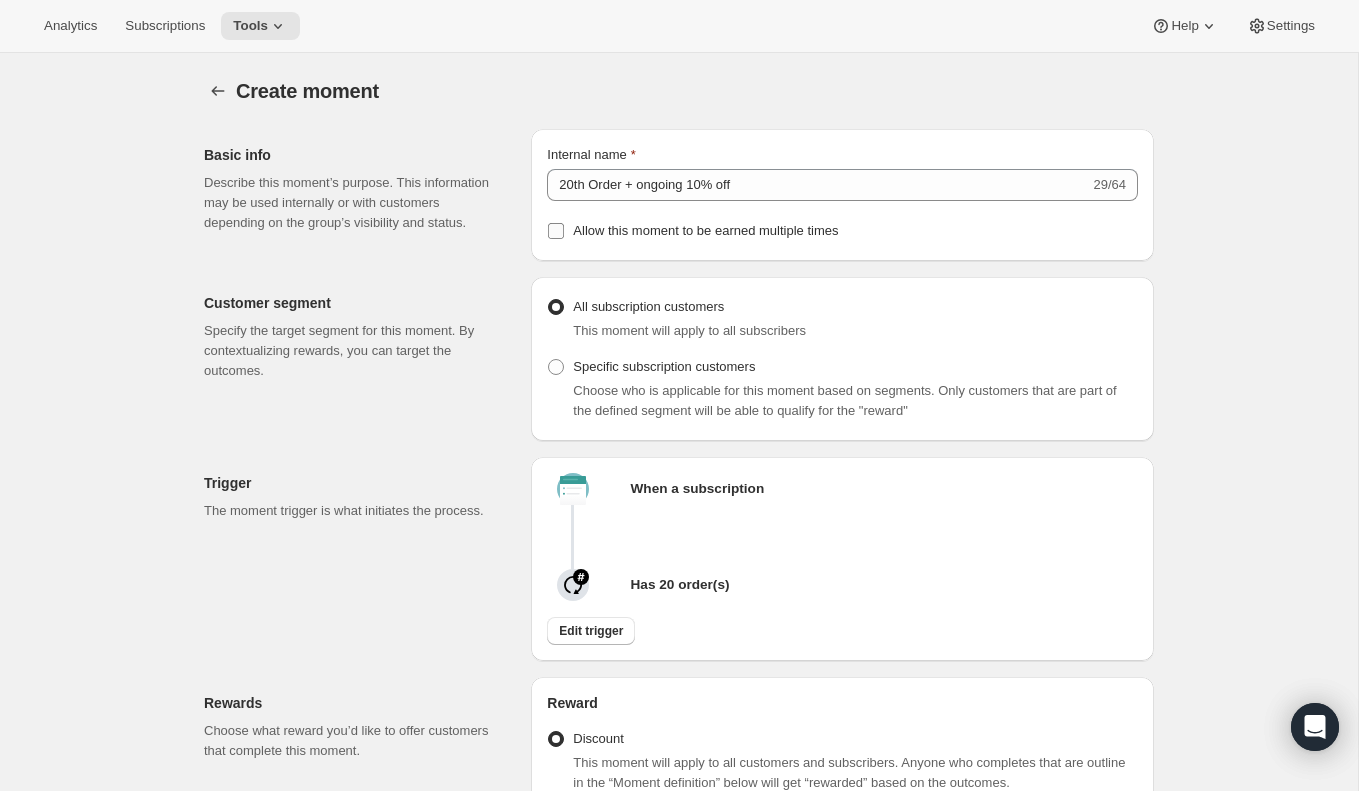 checkbox on "false" 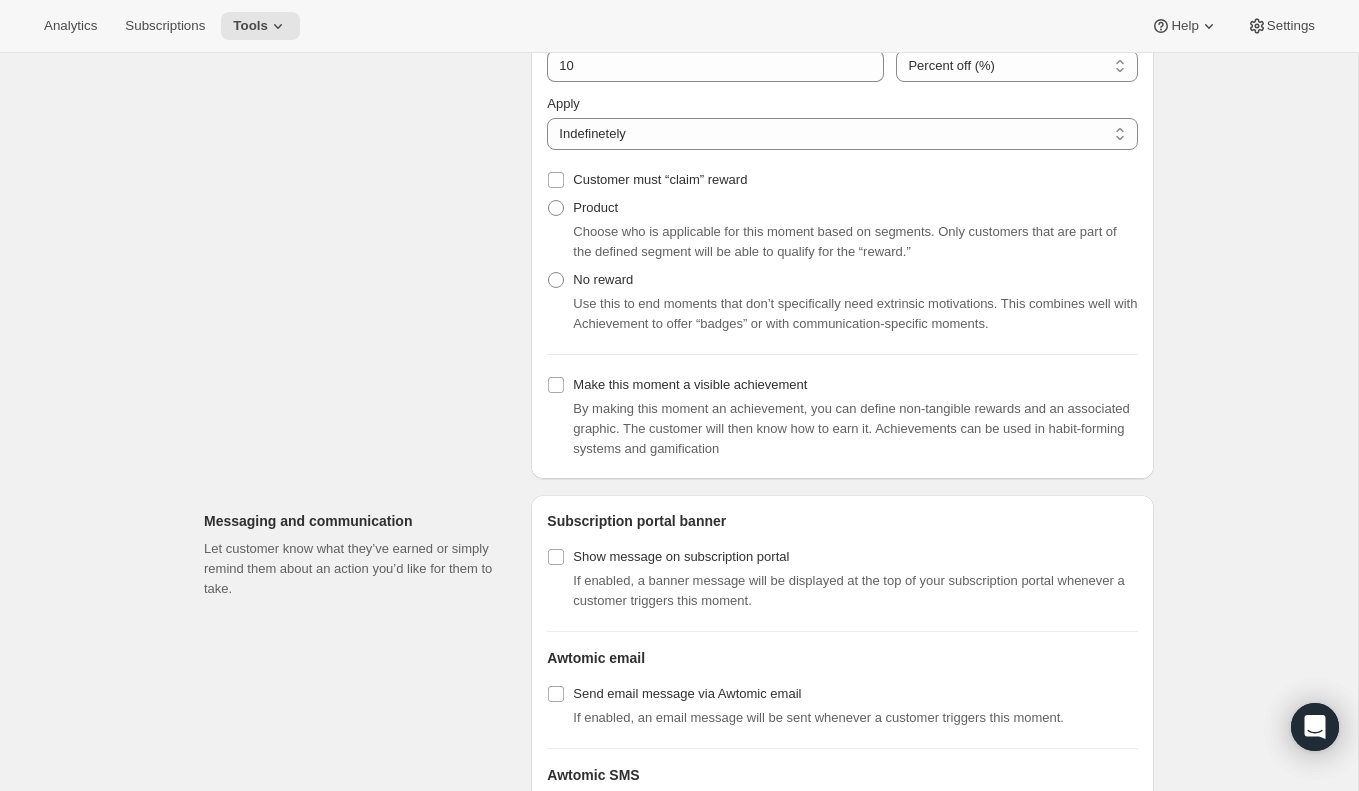 scroll, scrollTop: 820, scrollLeft: 0, axis: vertical 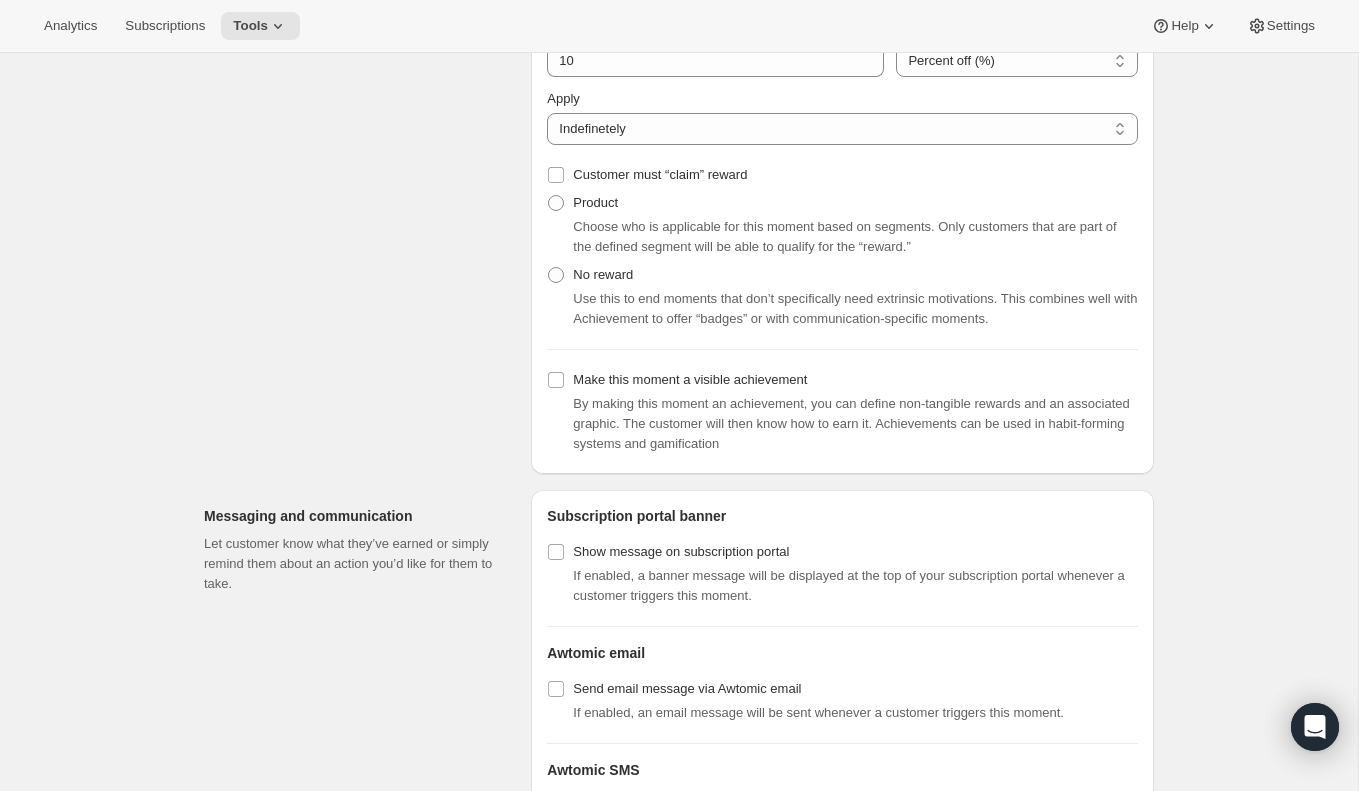 click on "Reward Discount This moment will apply to all customers and subscribers. Anyone who completes that are outline in the “Moment definition” below will get “rewarded” based on the outcomes. Custom discount Discount code More views Custom discount Discount code More views Discount Discount type Percent off (%) Amount off ($) Percent off (%) Apply One time Specify instances... Indefinetely Indefinetely Customer must “claim” reward Product Choose who is applicable for this moment based on segments. Only customers that are part of the defined segment will be able to qualify for the “reward.” No reward Use this to end moments that don’t specifically need extrinsic motivations. This combines well with Achievement to offer “badges” or with communication-specific moments. Make this moment a visible achievement Name Description Earned graphic Used when the achievement has been earned by the customer. Upload image Unachieved graphic Used when the achievement hasn’t been earned yet. Upload image" at bounding box center [842, 165] 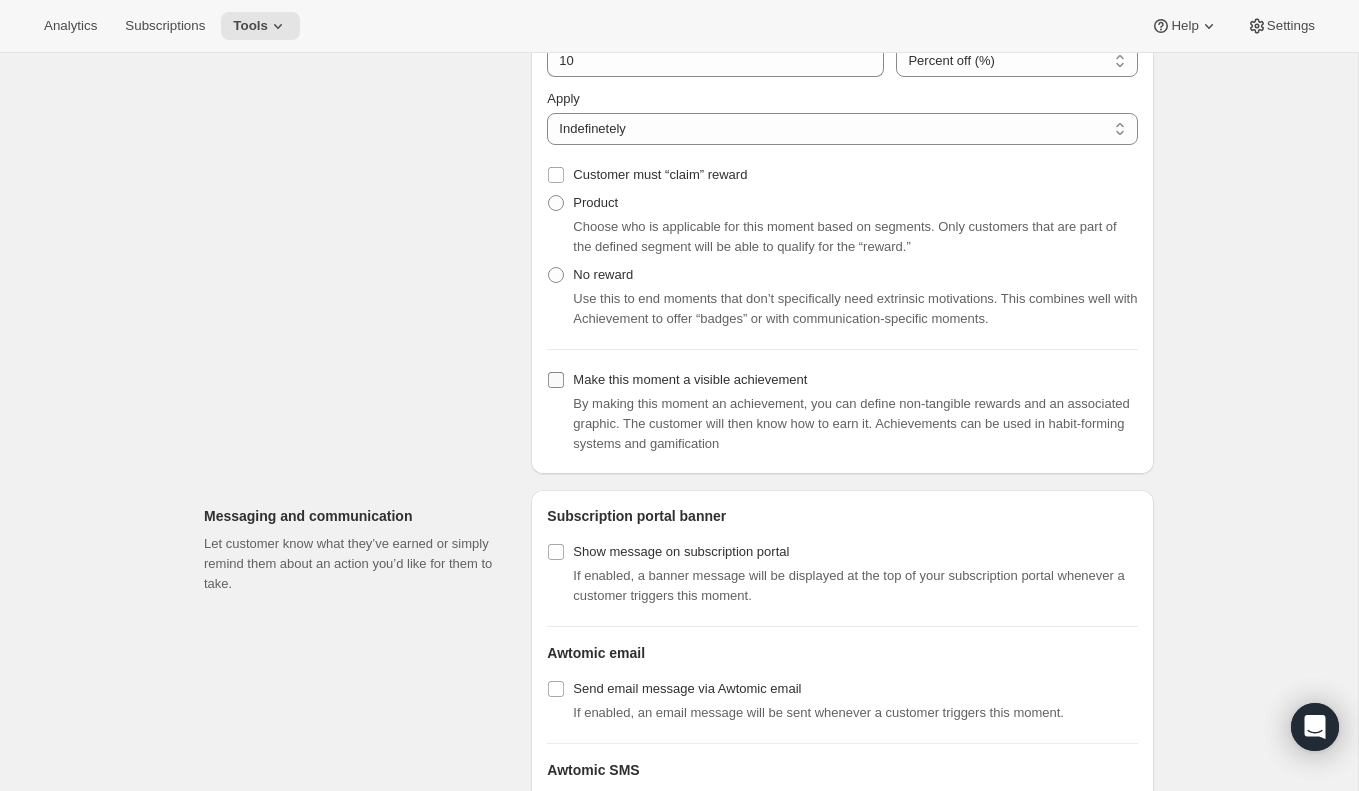 click on "Make this moment a visible achievement" at bounding box center [690, 379] 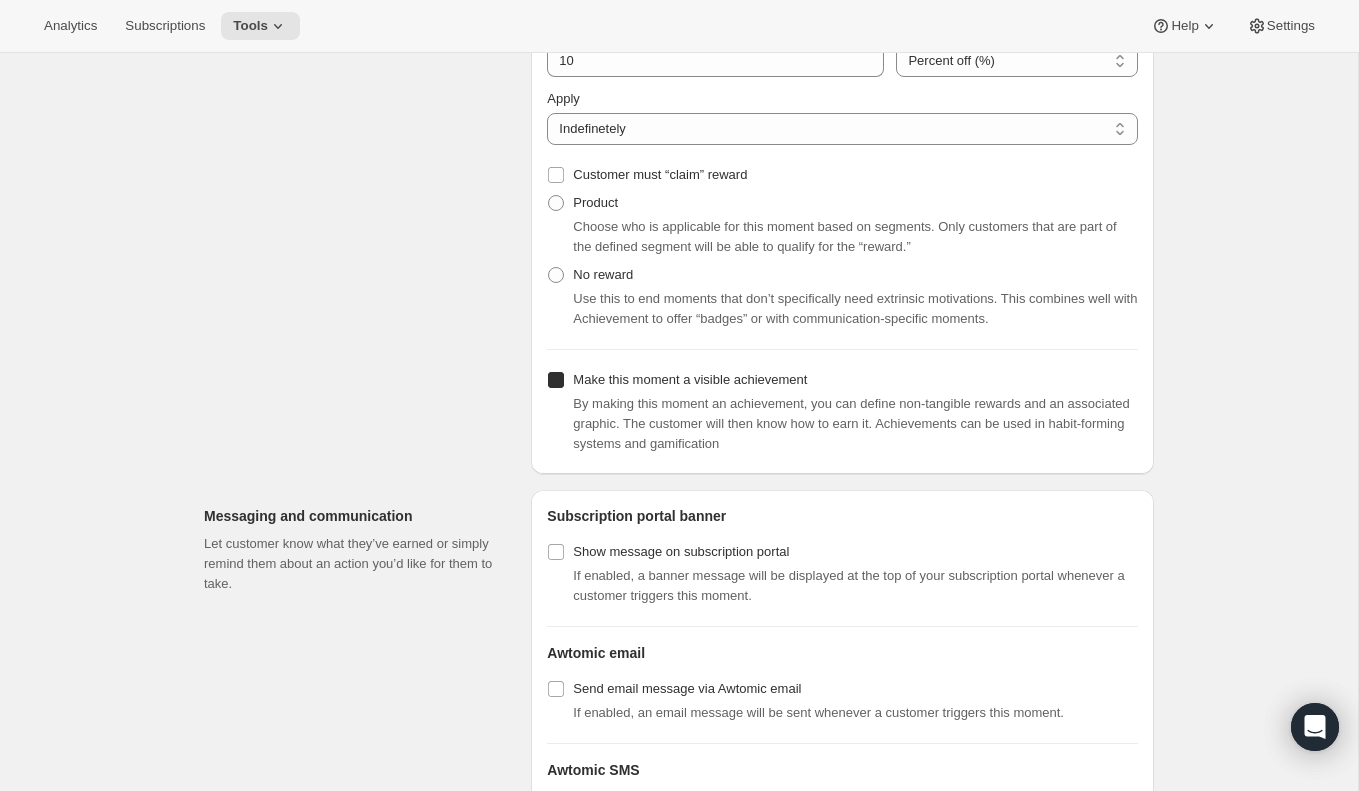 checkbox on "true" 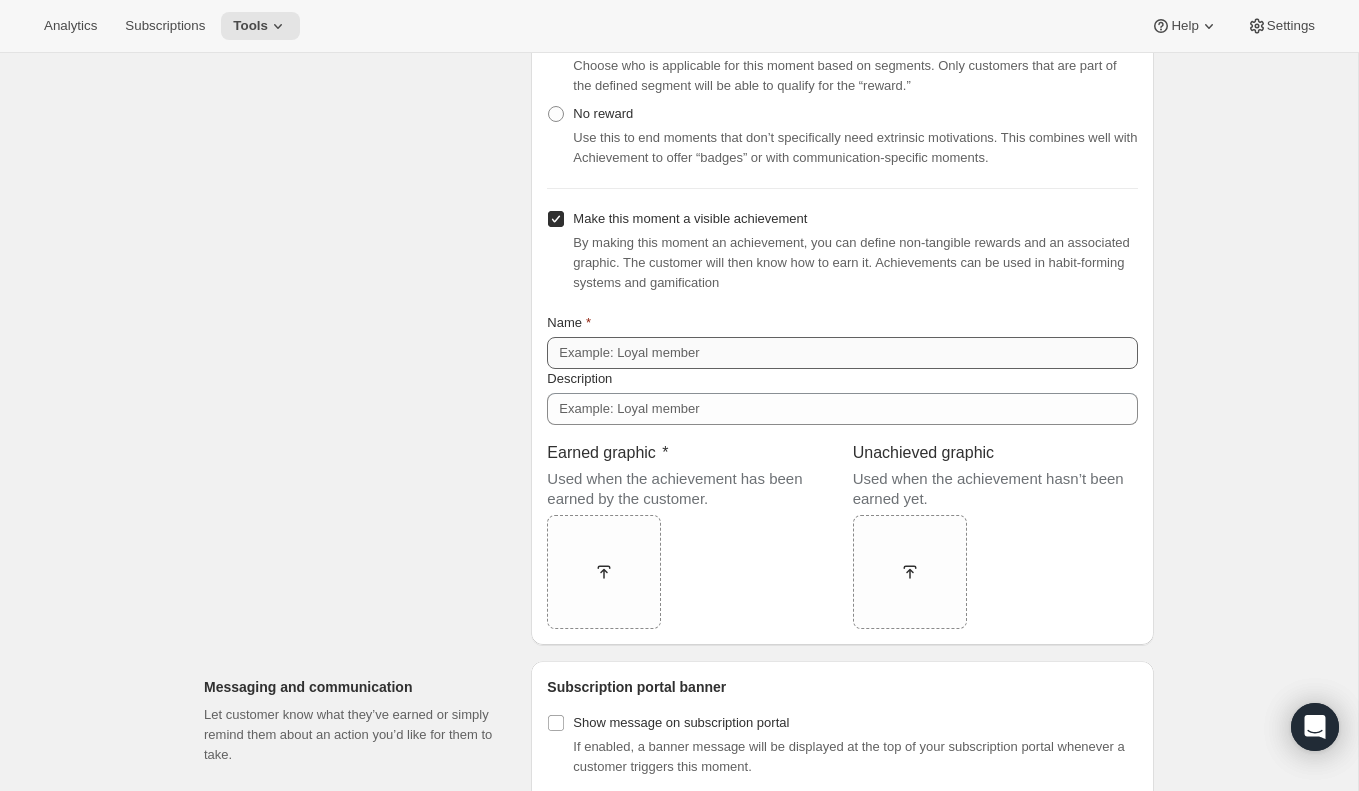 scroll, scrollTop: 944, scrollLeft: 0, axis: vertical 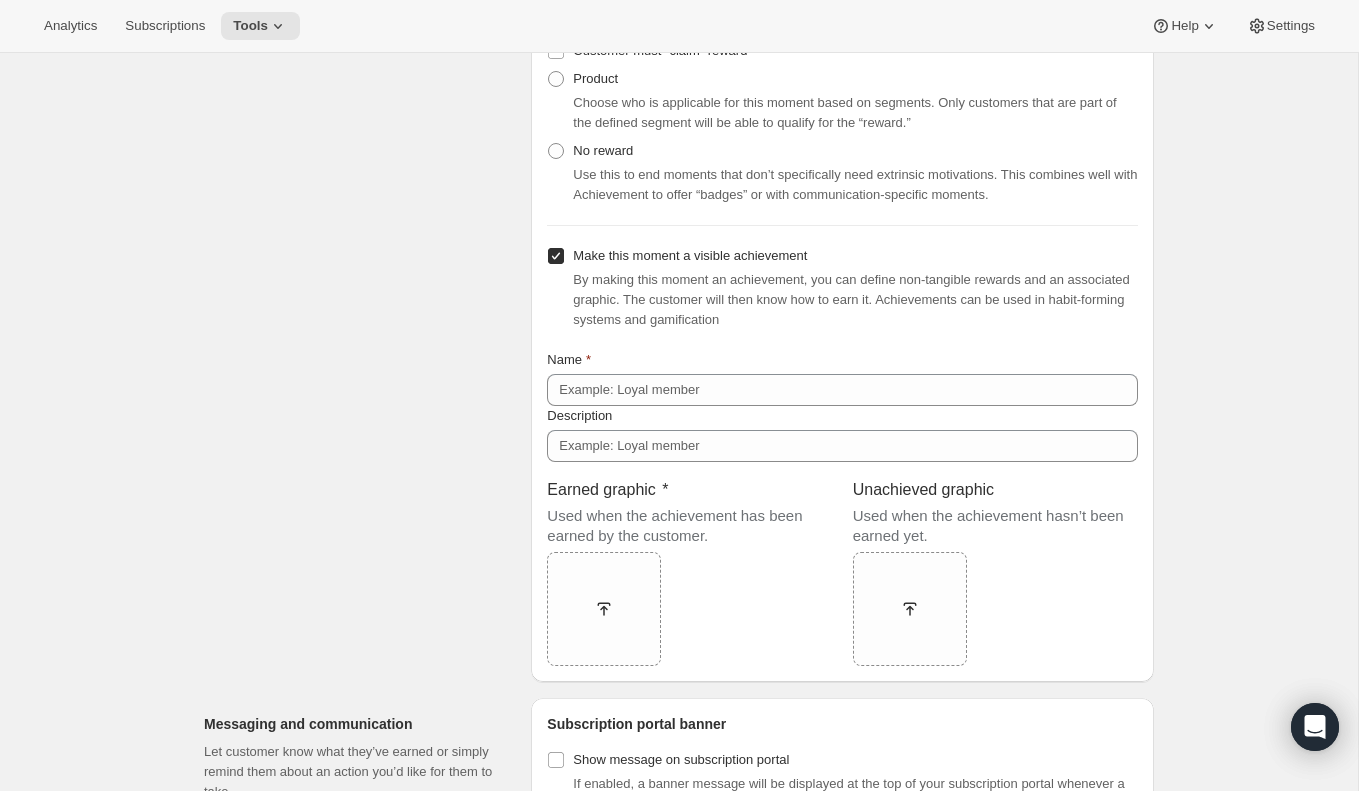 click on "Earned graphic" at bounding box center (689, 490) 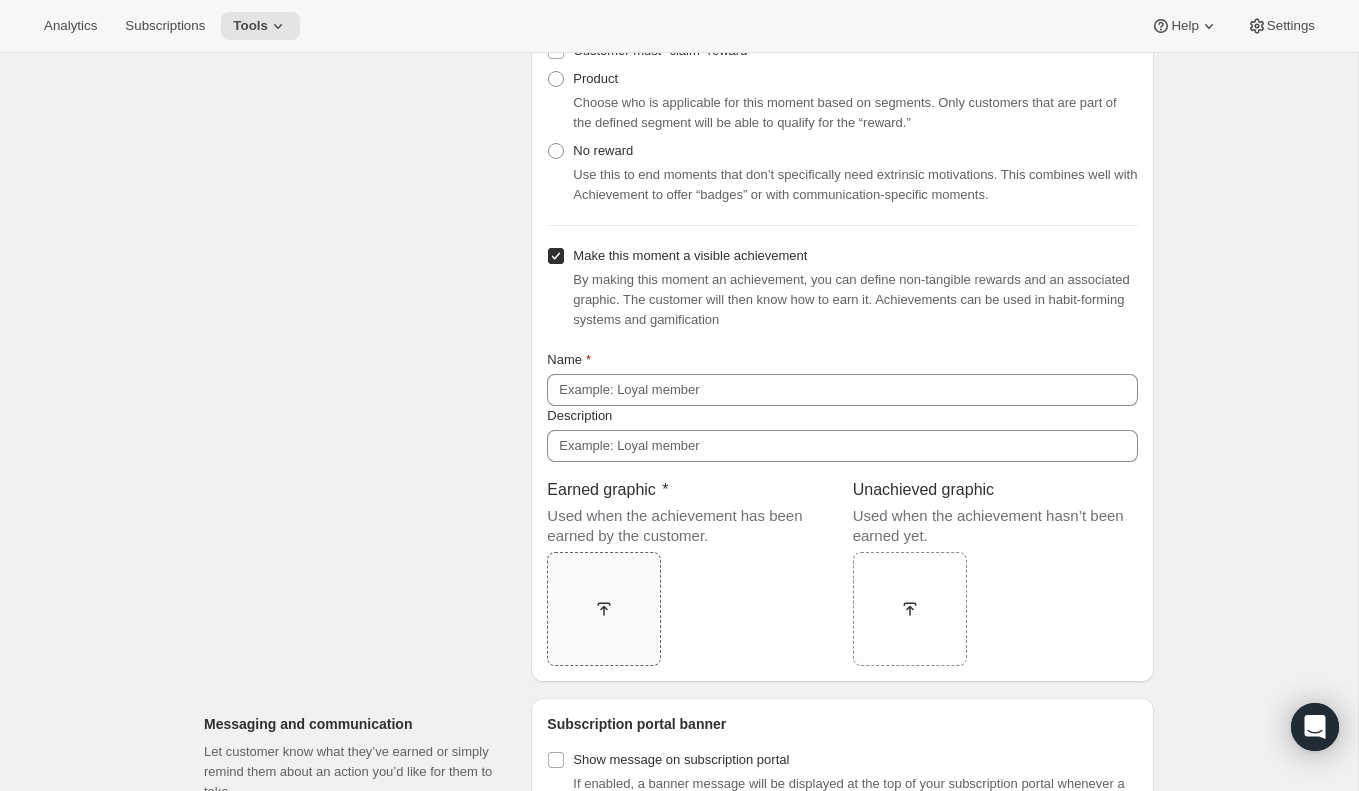 click at bounding box center [604, 609] 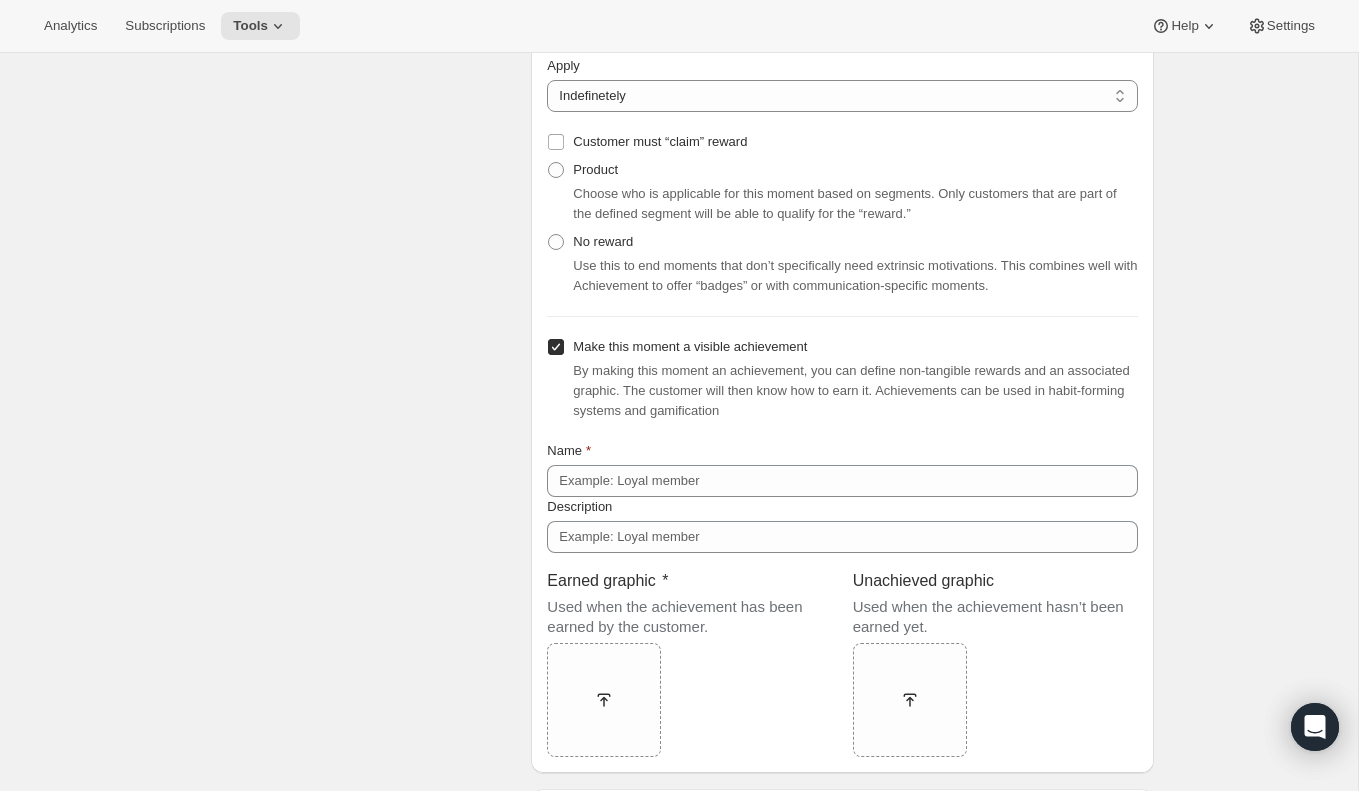 scroll, scrollTop: 937, scrollLeft: 0, axis: vertical 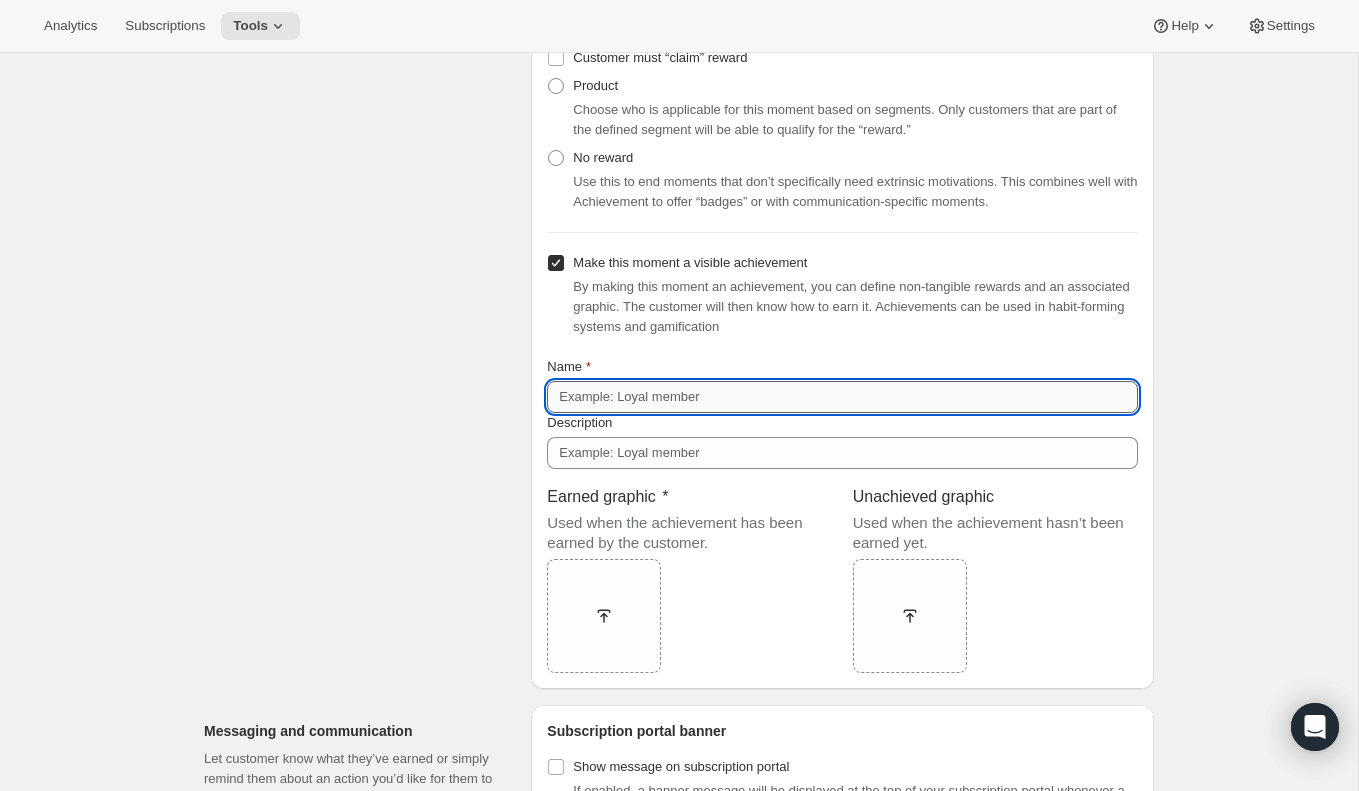 click on "Name" at bounding box center (842, 397) 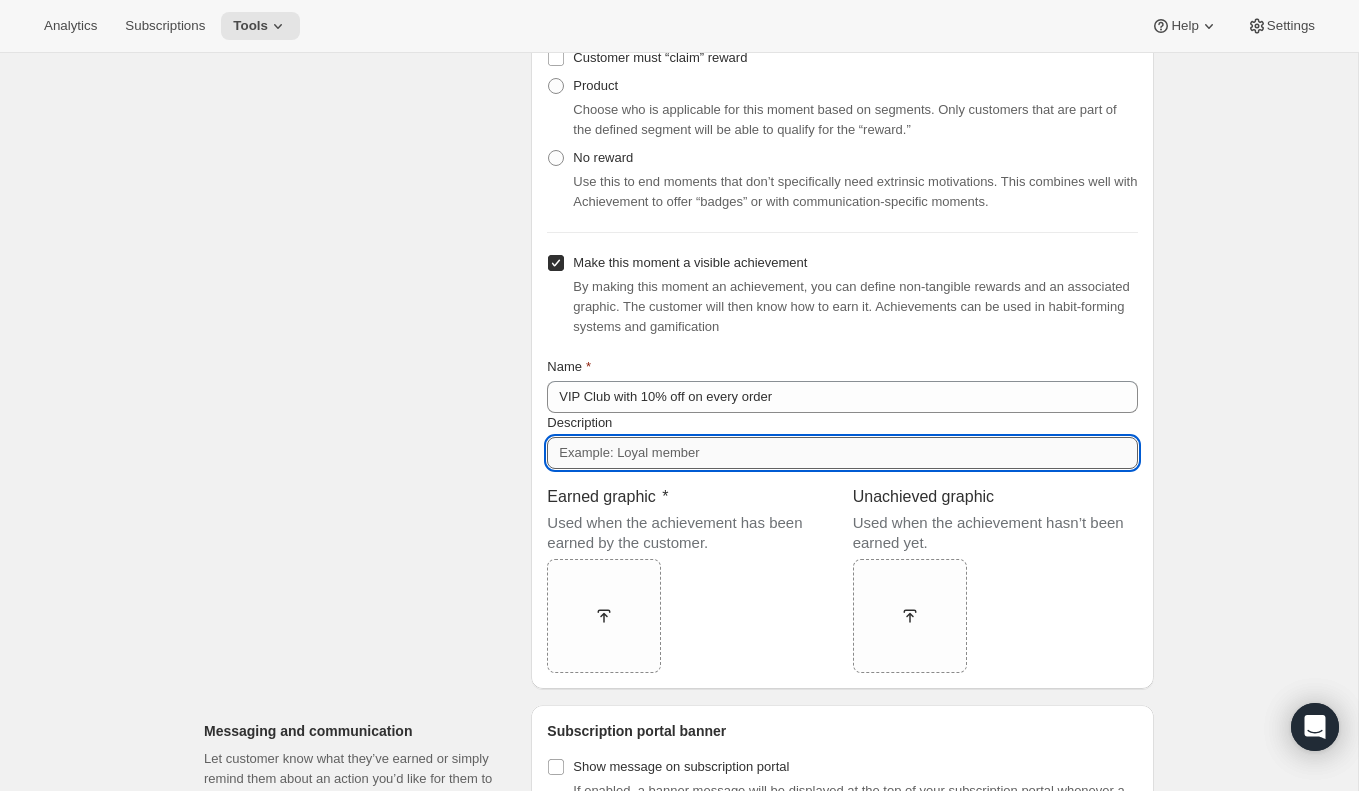 click on "Description" at bounding box center [842, 453] 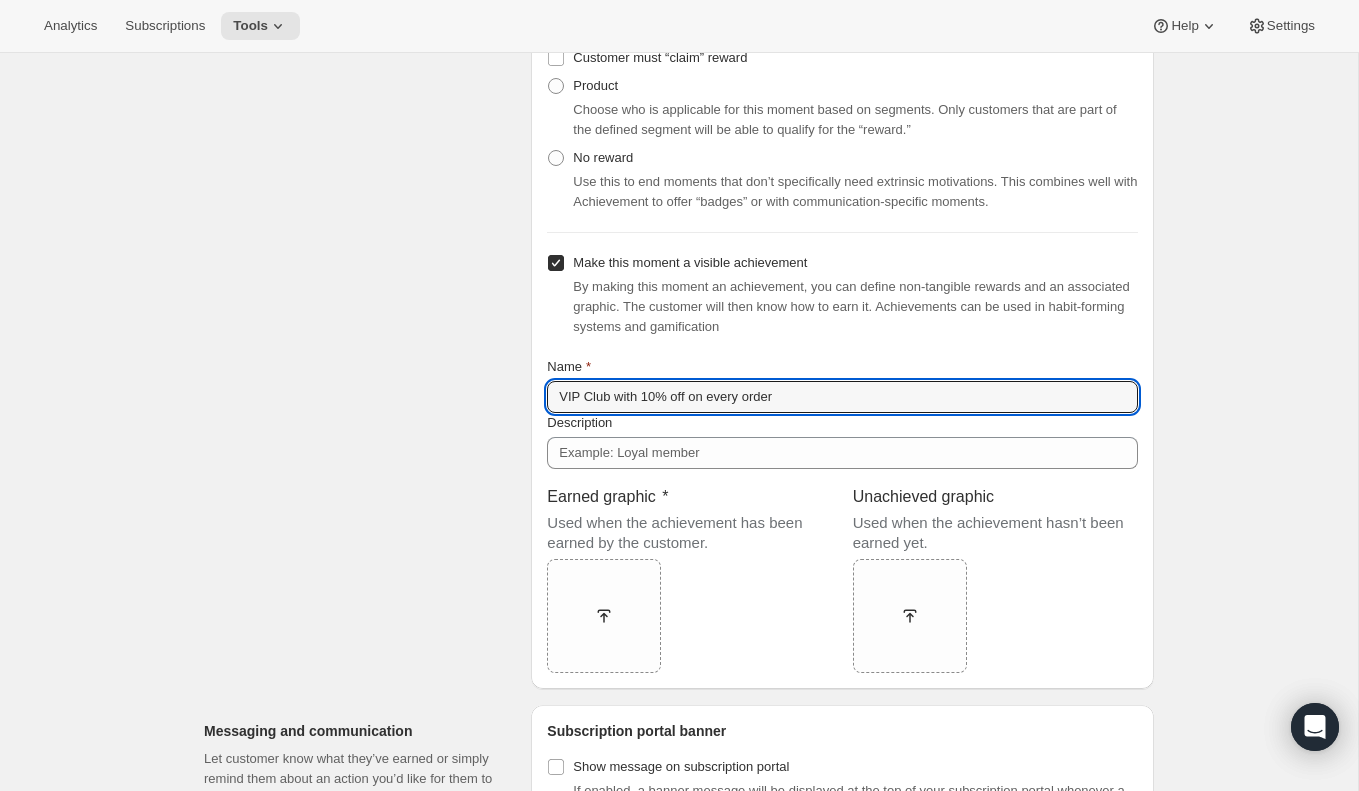 drag, startPoint x: 809, startPoint y: 404, endPoint x: 489, endPoint y: 378, distance: 321.0545 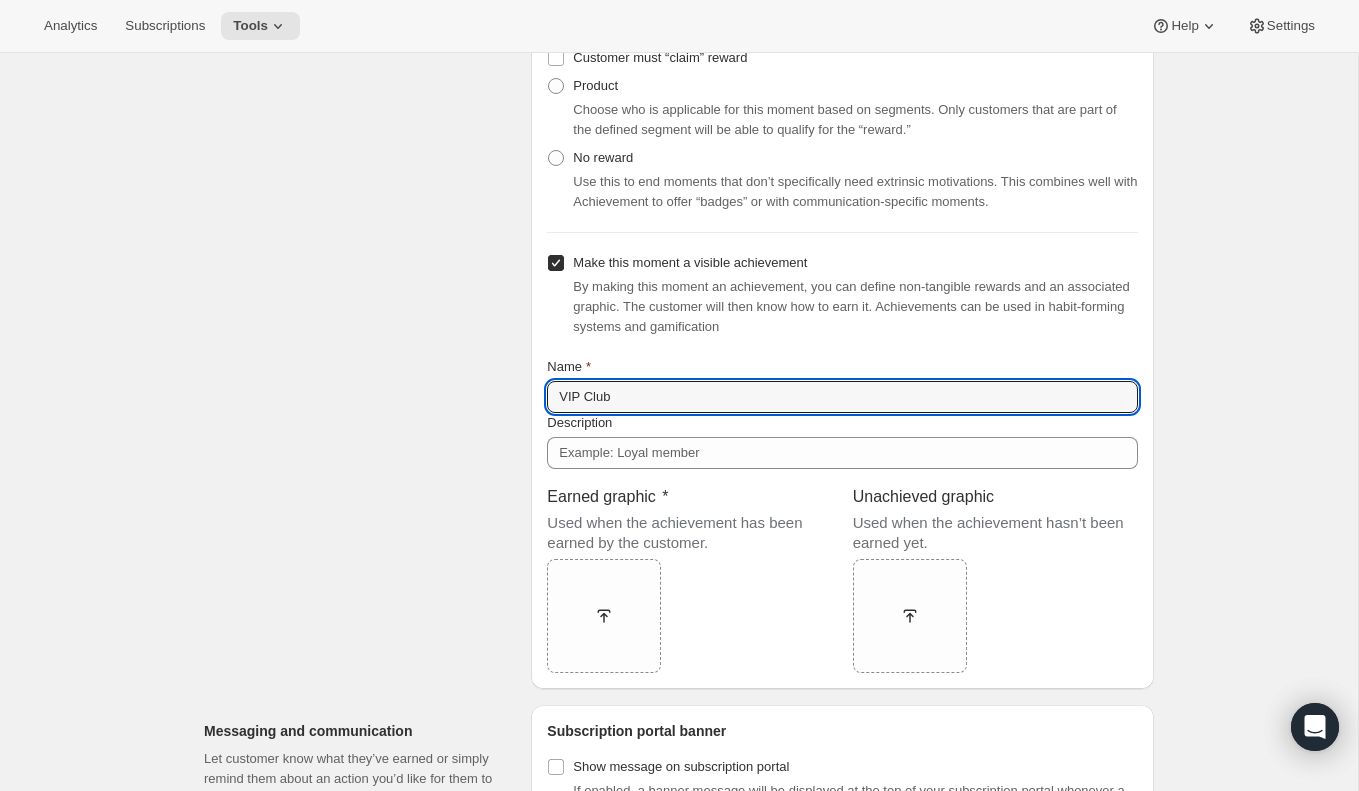 type on "VIP Club" 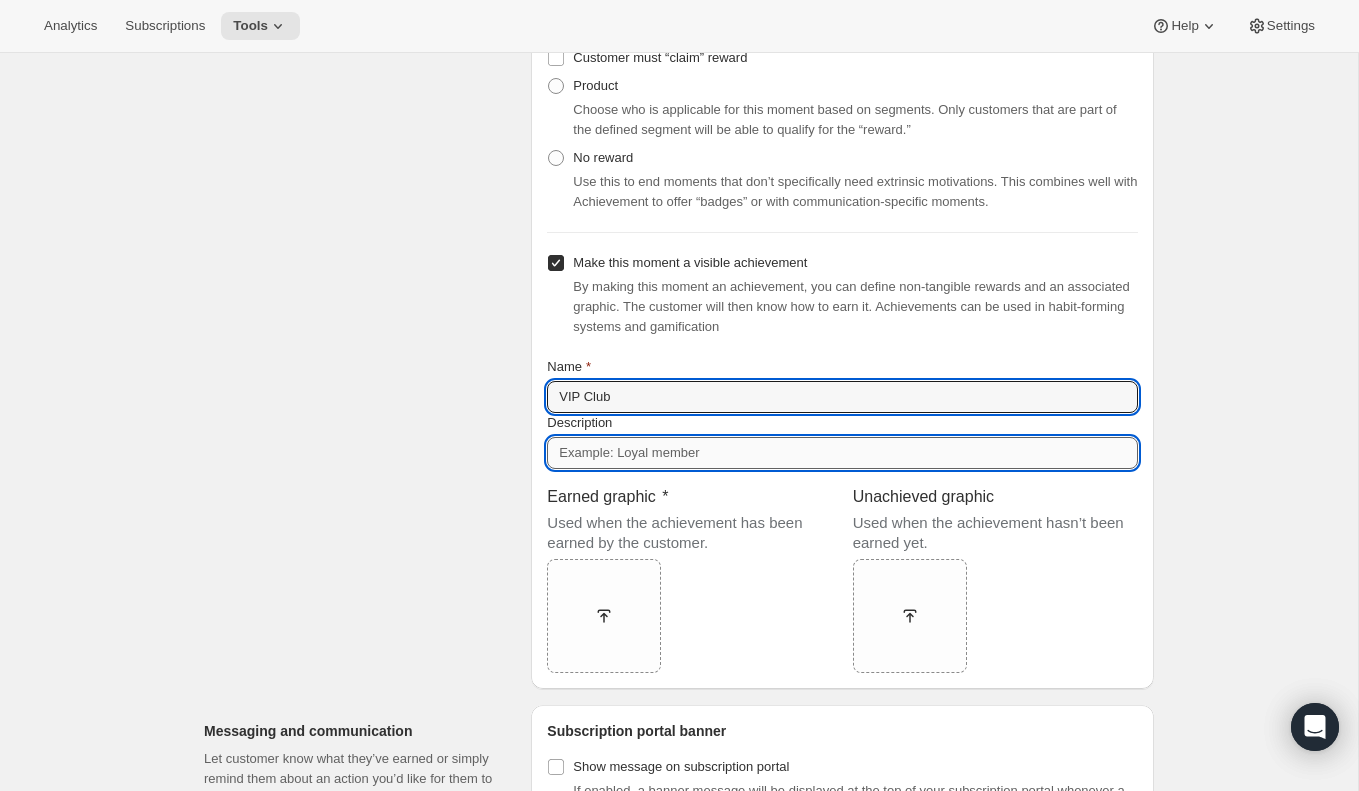 click on "Description" at bounding box center [842, 453] 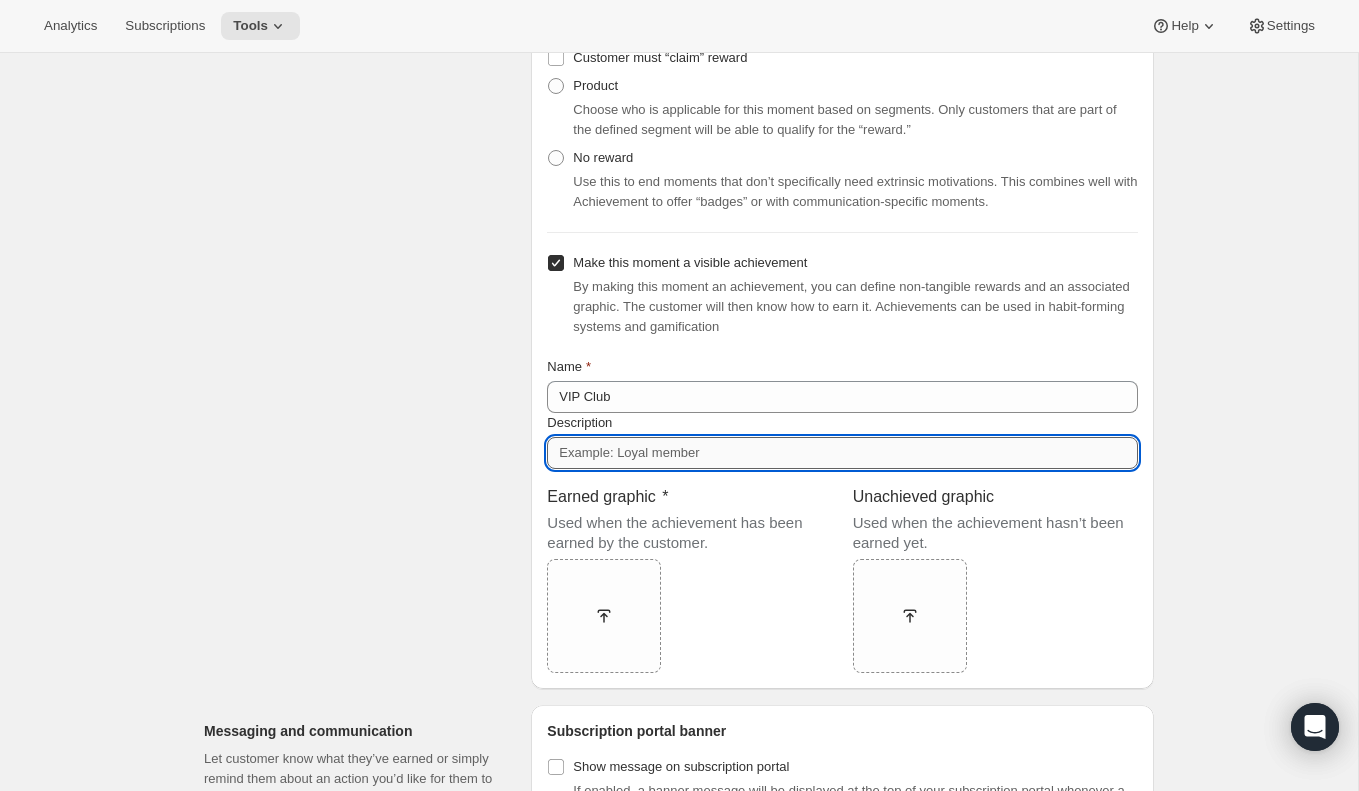 click on "Description" at bounding box center [842, 453] 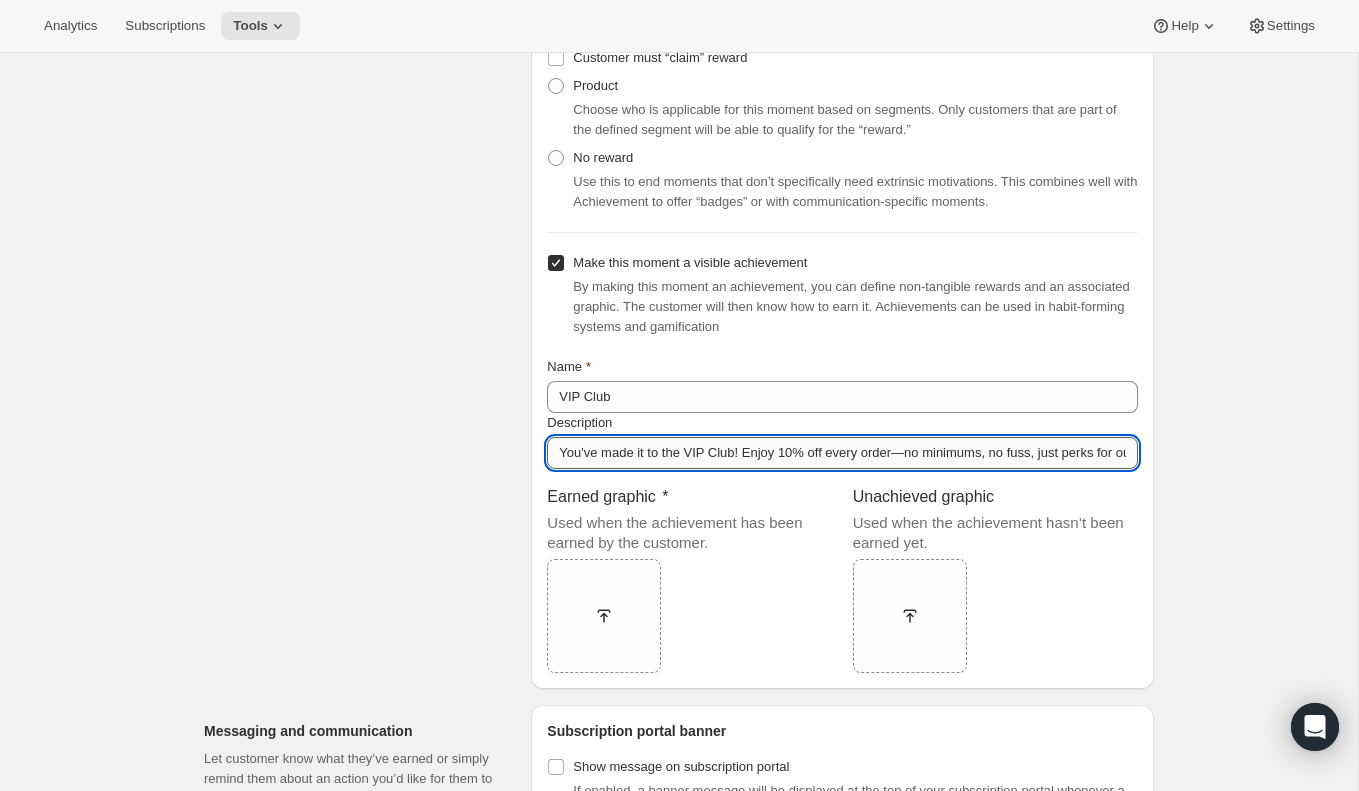 scroll, scrollTop: 0, scrollLeft: 157, axis: horizontal 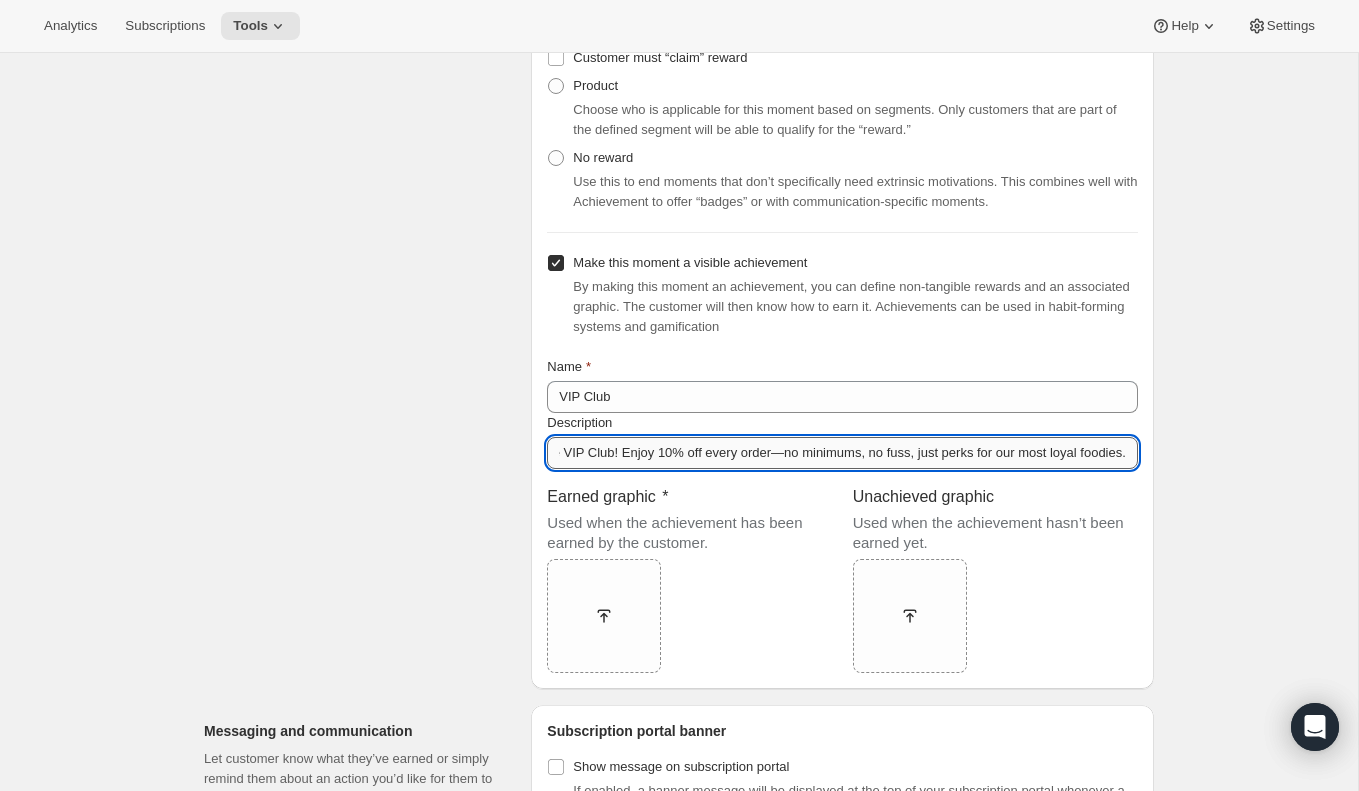 click on "You've made it to the VIP Club! Enjoy 10% off every order—no minimums, no fuss, just perks for our most loyal foodies." at bounding box center [842, 453] 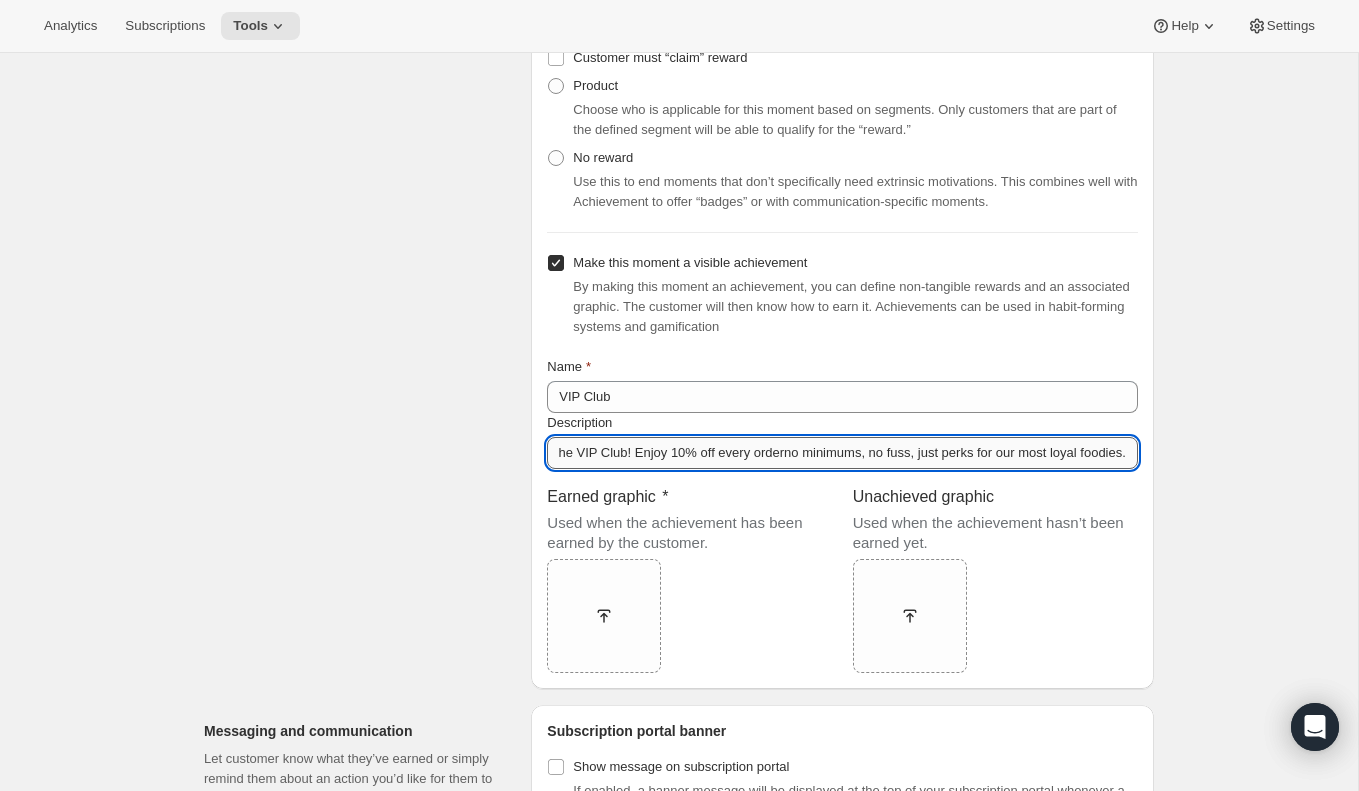 scroll, scrollTop: 0, scrollLeft: 146, axis: horizontal 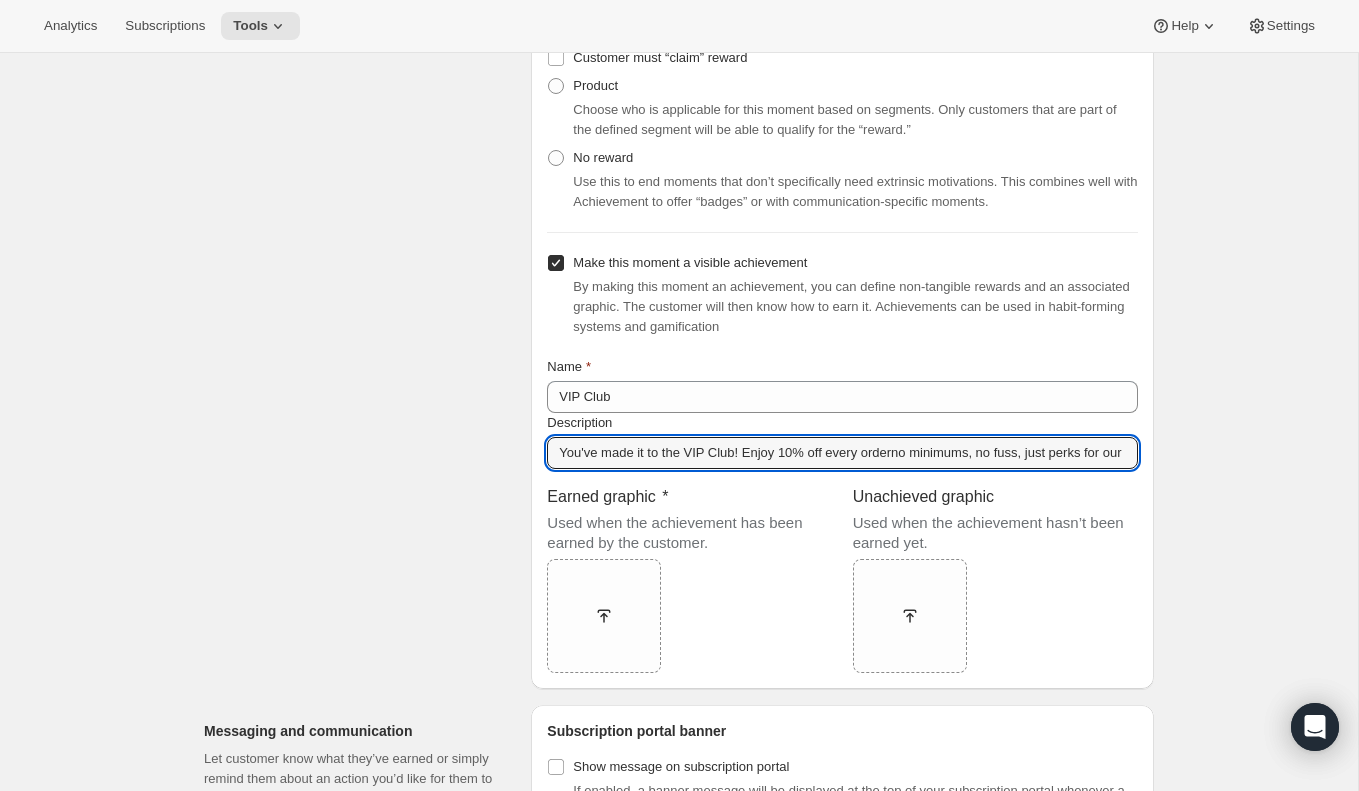 drag, startPoint x: 603, startPoint y: 459, endPoint x: 457, endPoint y: 421, distance: 150.86418 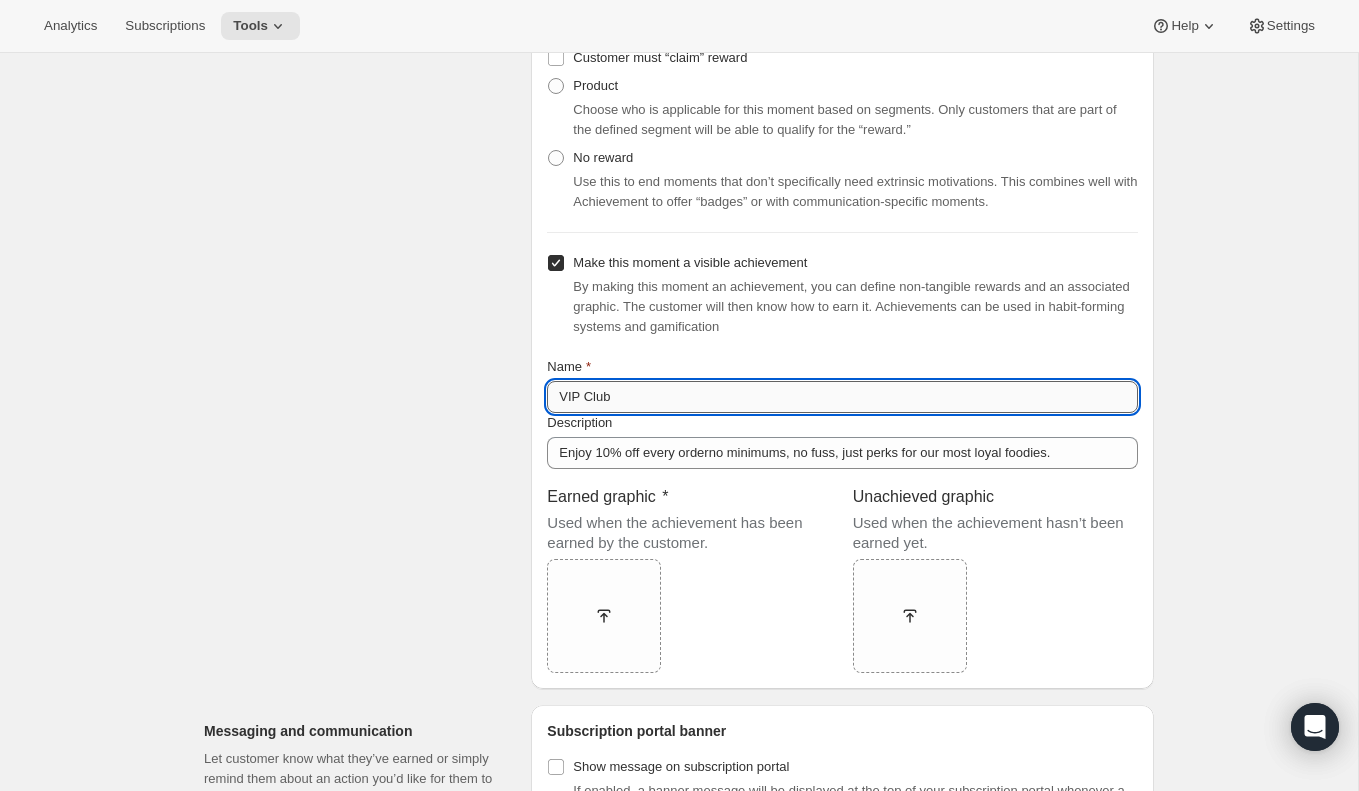 click on "VIP Club" at bounding box center [842, 397] 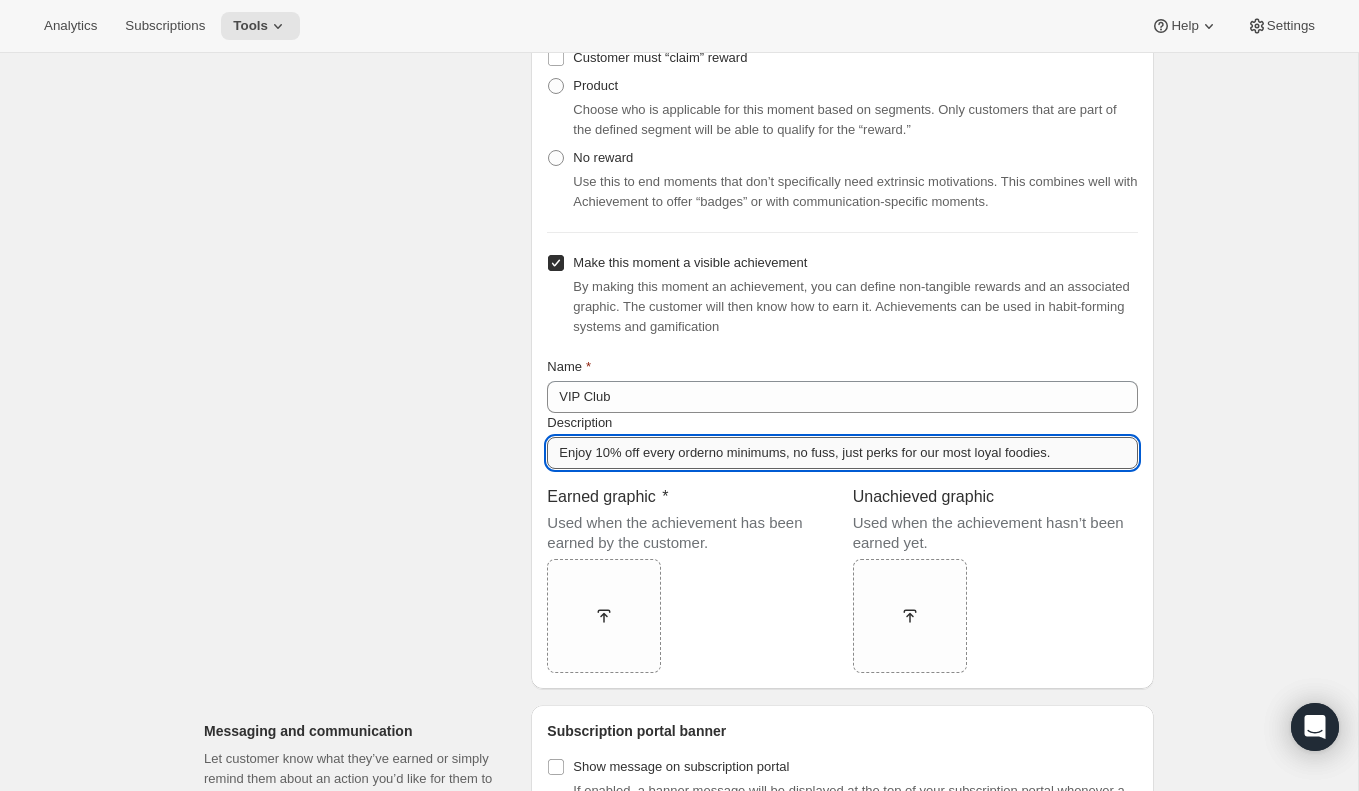 click on "Enjoy 10% off every orderno minimums, no fuss, just perks for our most loyal foodies." at bounding box center (842, 453) 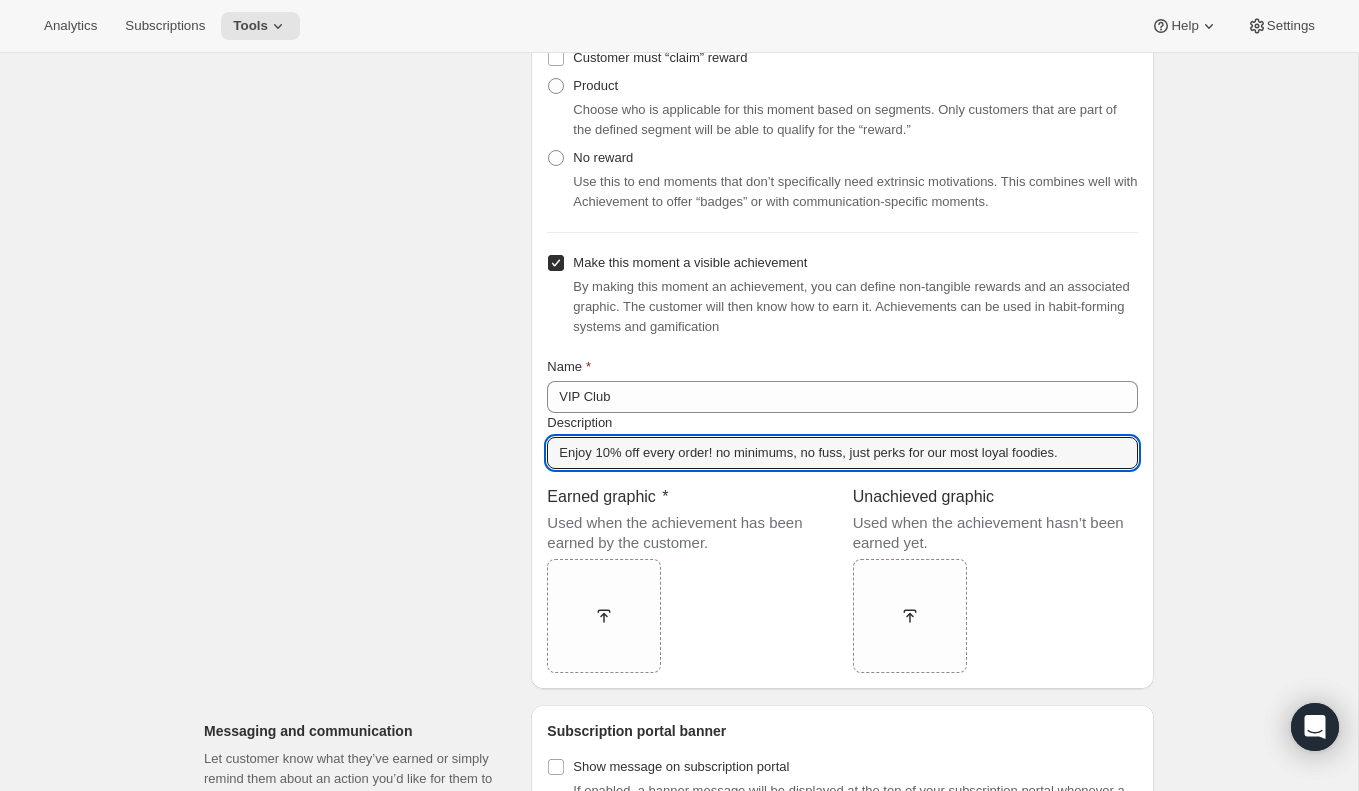 type on "Enjoy 10% off every order! no minimums, no fuss, just perks for our most loyal foodies." 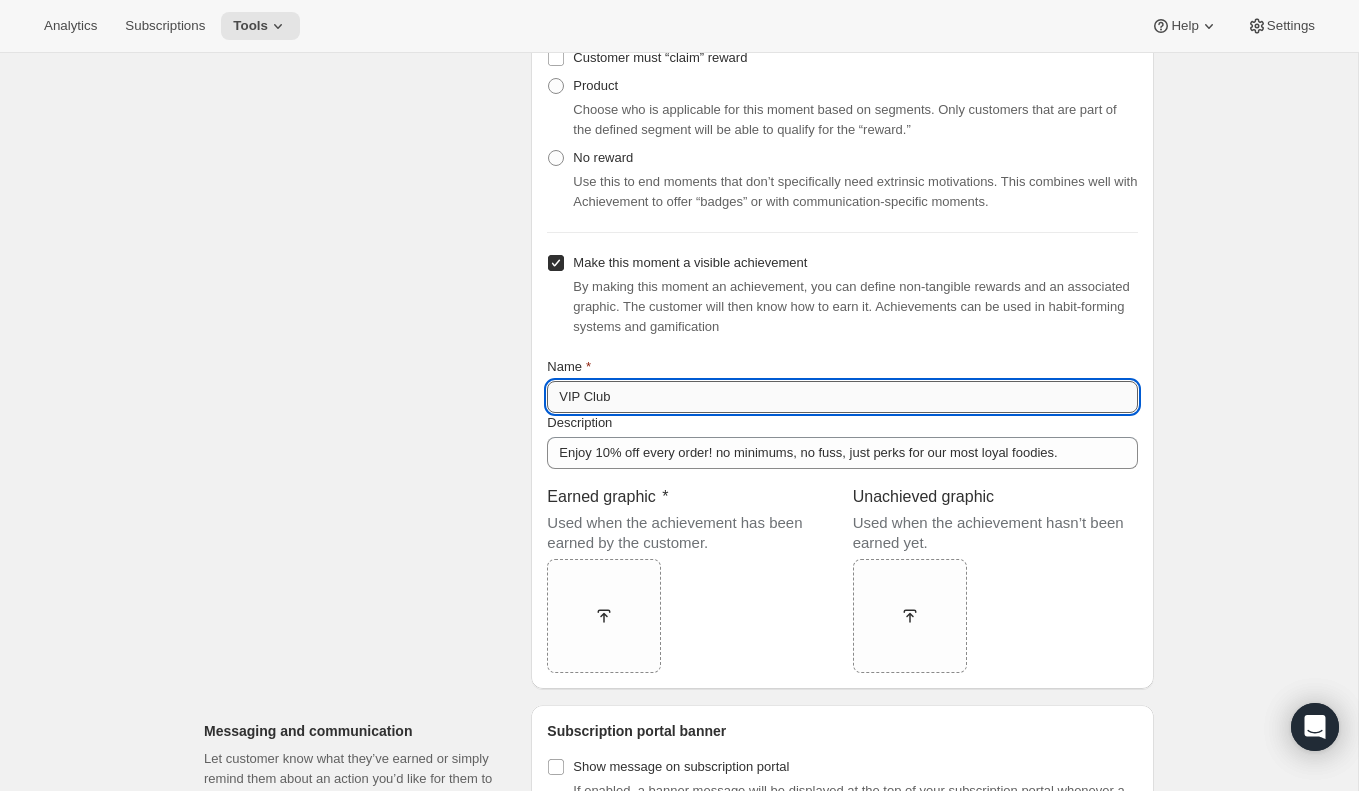 click on "VIP Club" at bounding box center (842, 397) 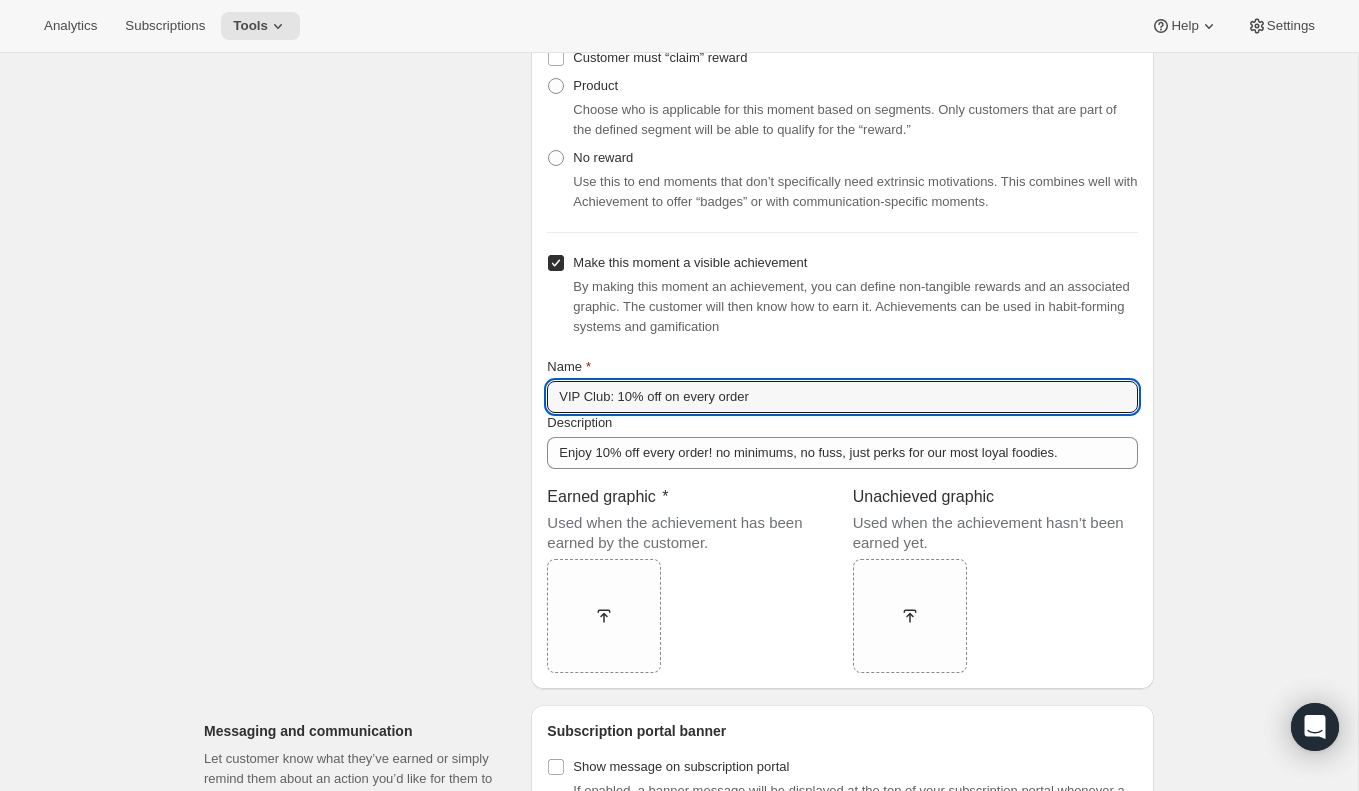 type on "VIP Club: 10% off on every order" 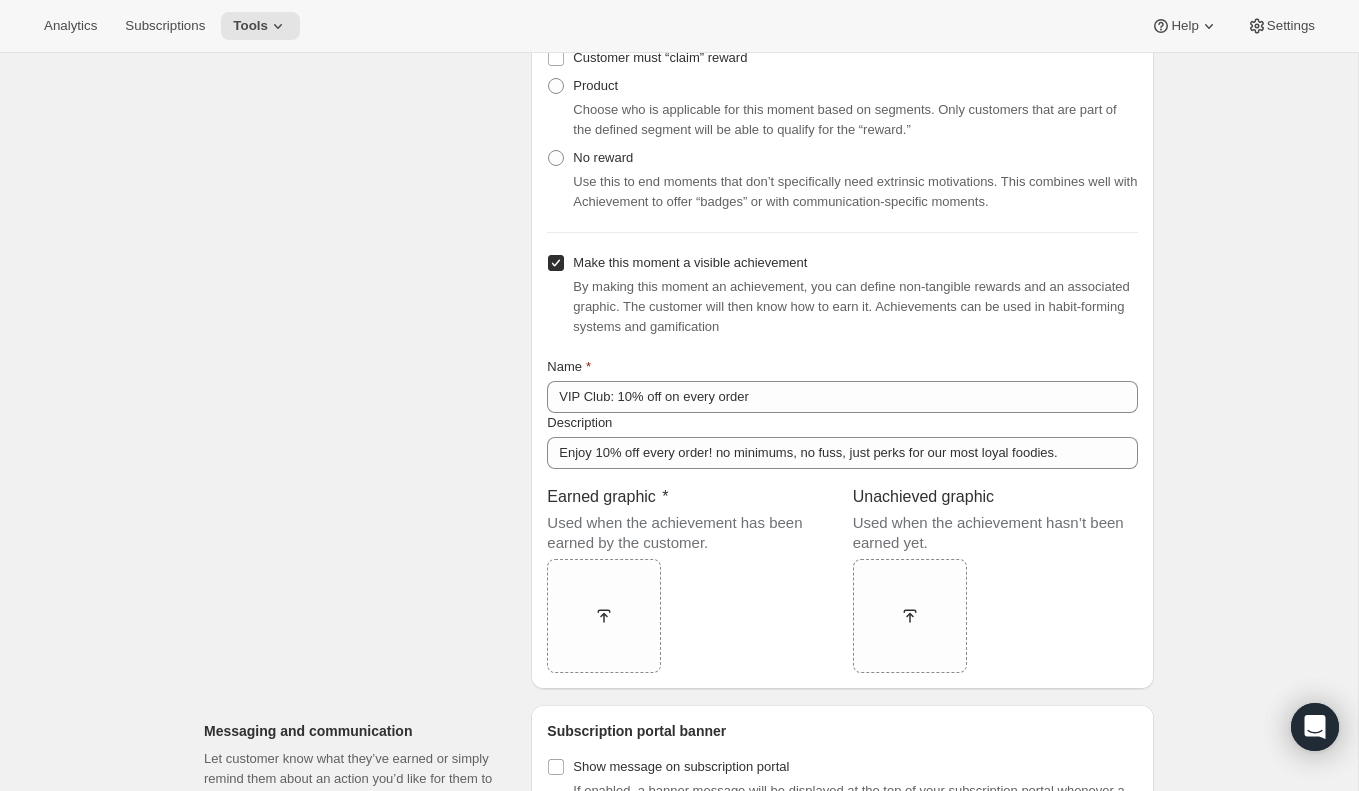 click on "By making this moment an achievement, you can define non-tangible rewards and an associated graphic. The customer will then know how to earn it. Achievements can be used in habit-forming systems and gamification" at bounding box center (851, 306) 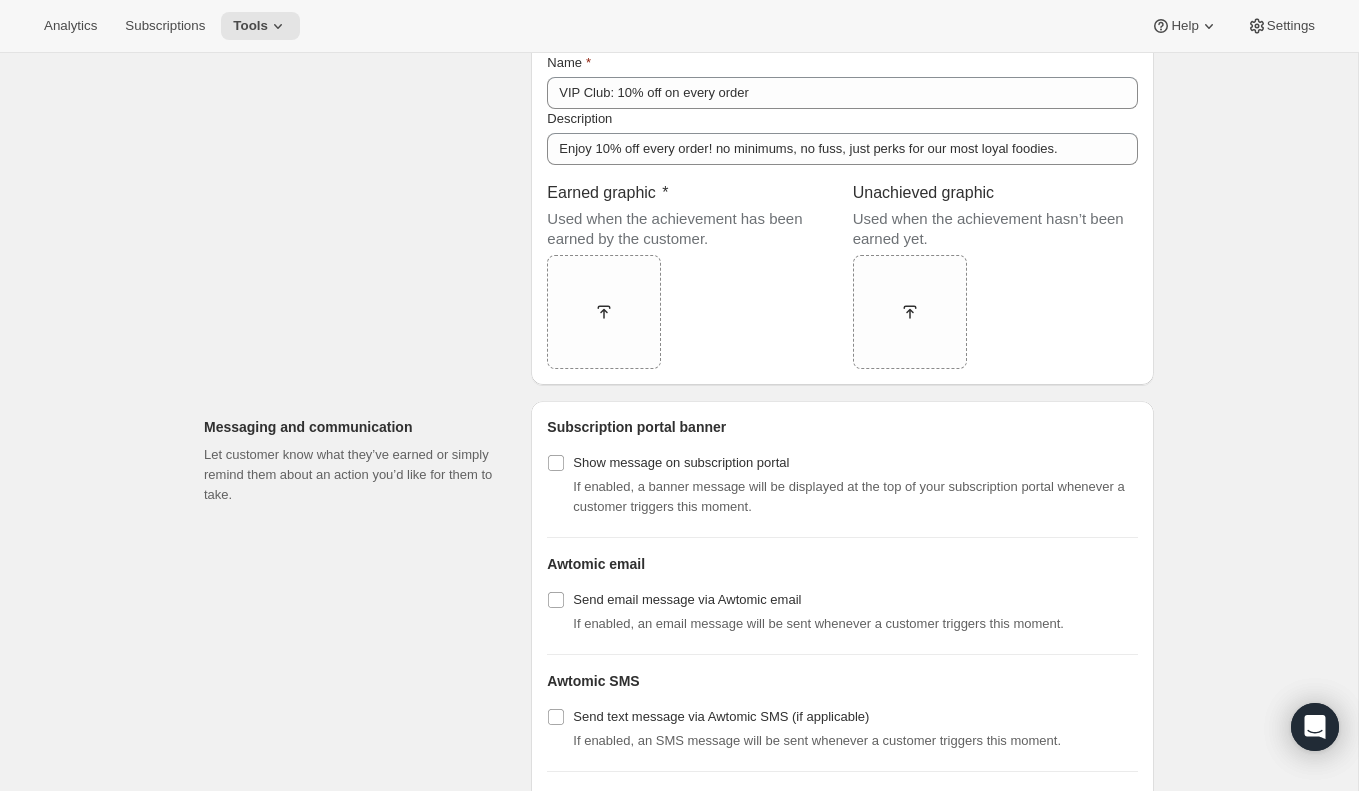 scroll, scrollTop: 1251, scrollLeft: 0, axis: vertical 